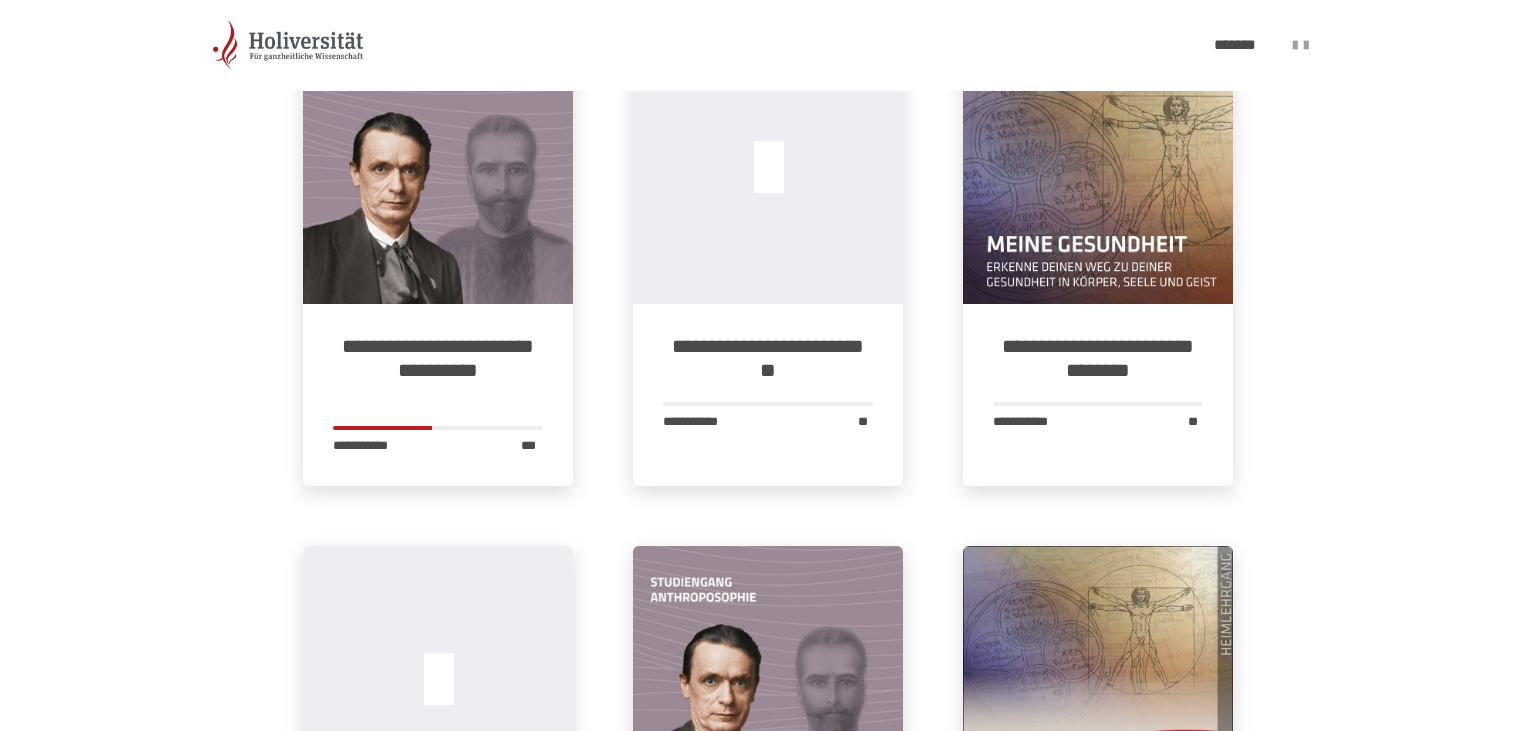 scroll, scrollTop: 2534, scrollLeft: 0, axis: vertical 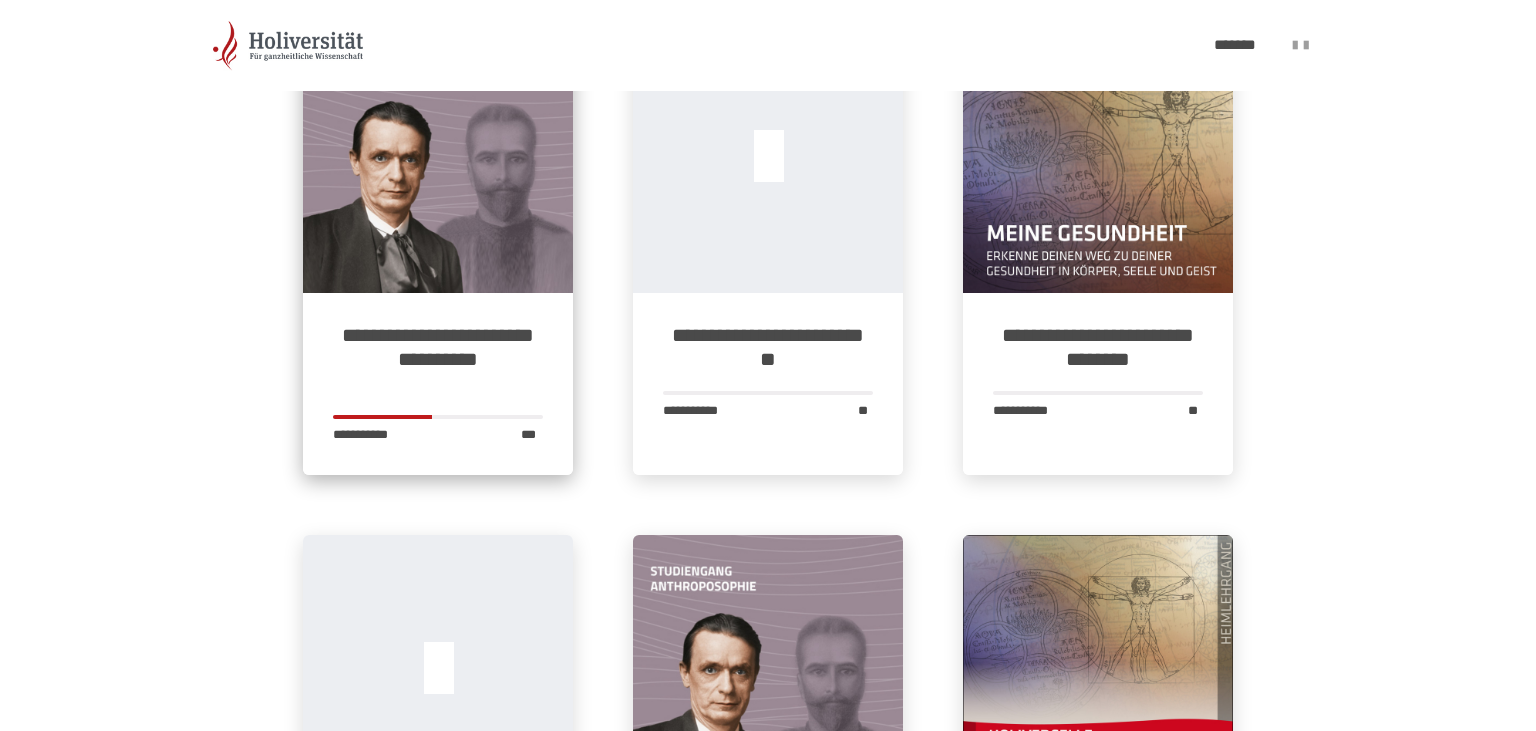 click on "**********" at bounding box center (438, 359) 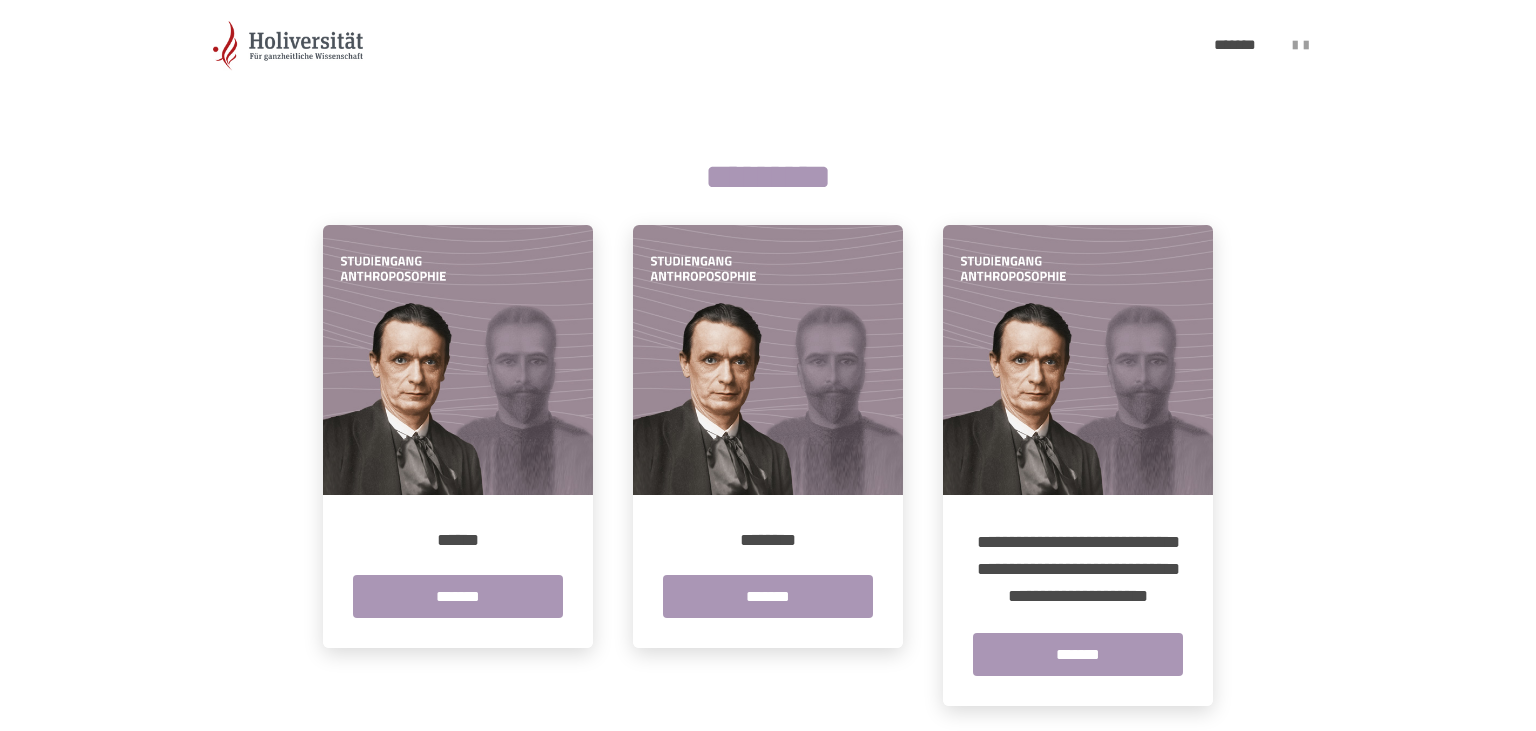 scroll, scrollTop: 302, scrollLeft: 0, axis: vertical 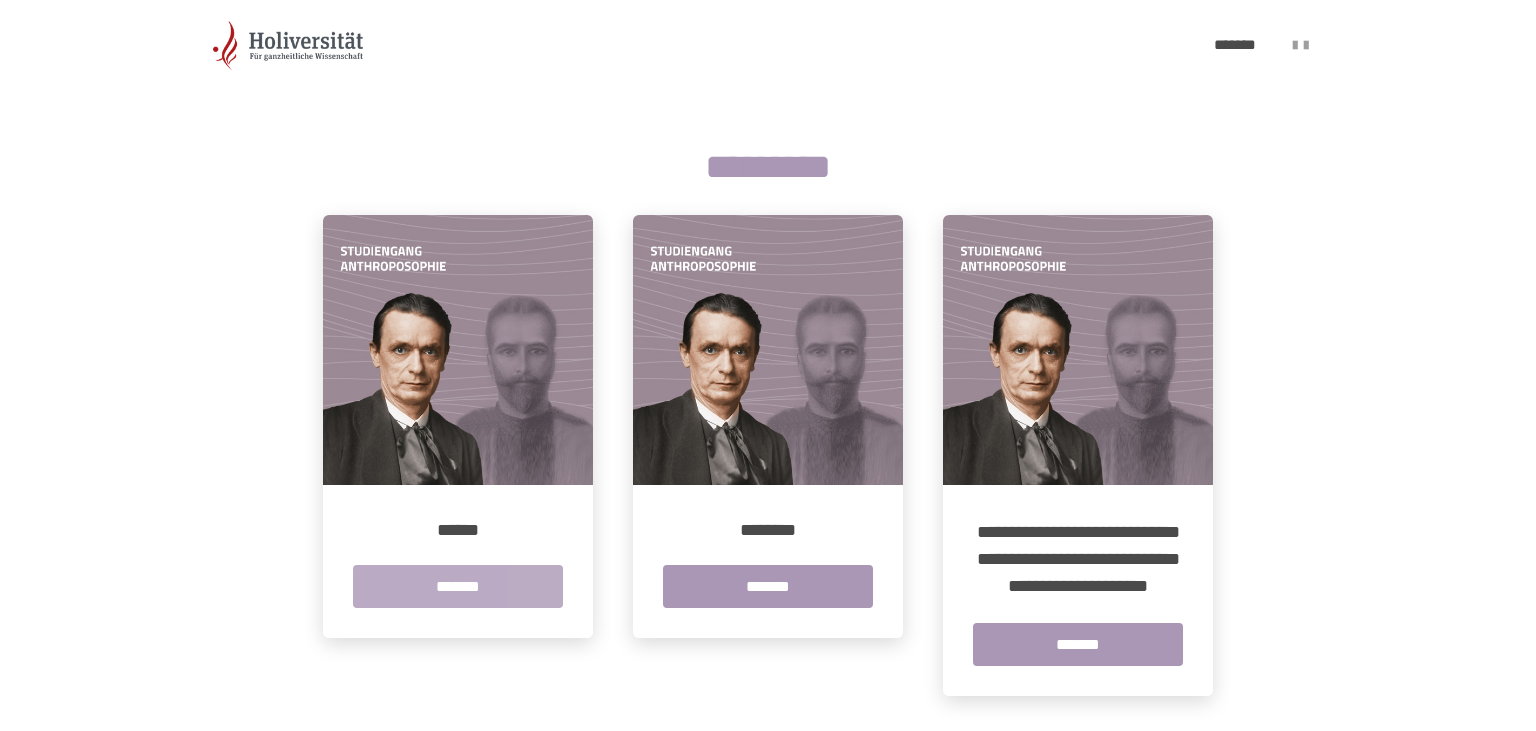 click on "*******" at bounding box center [458, 586] 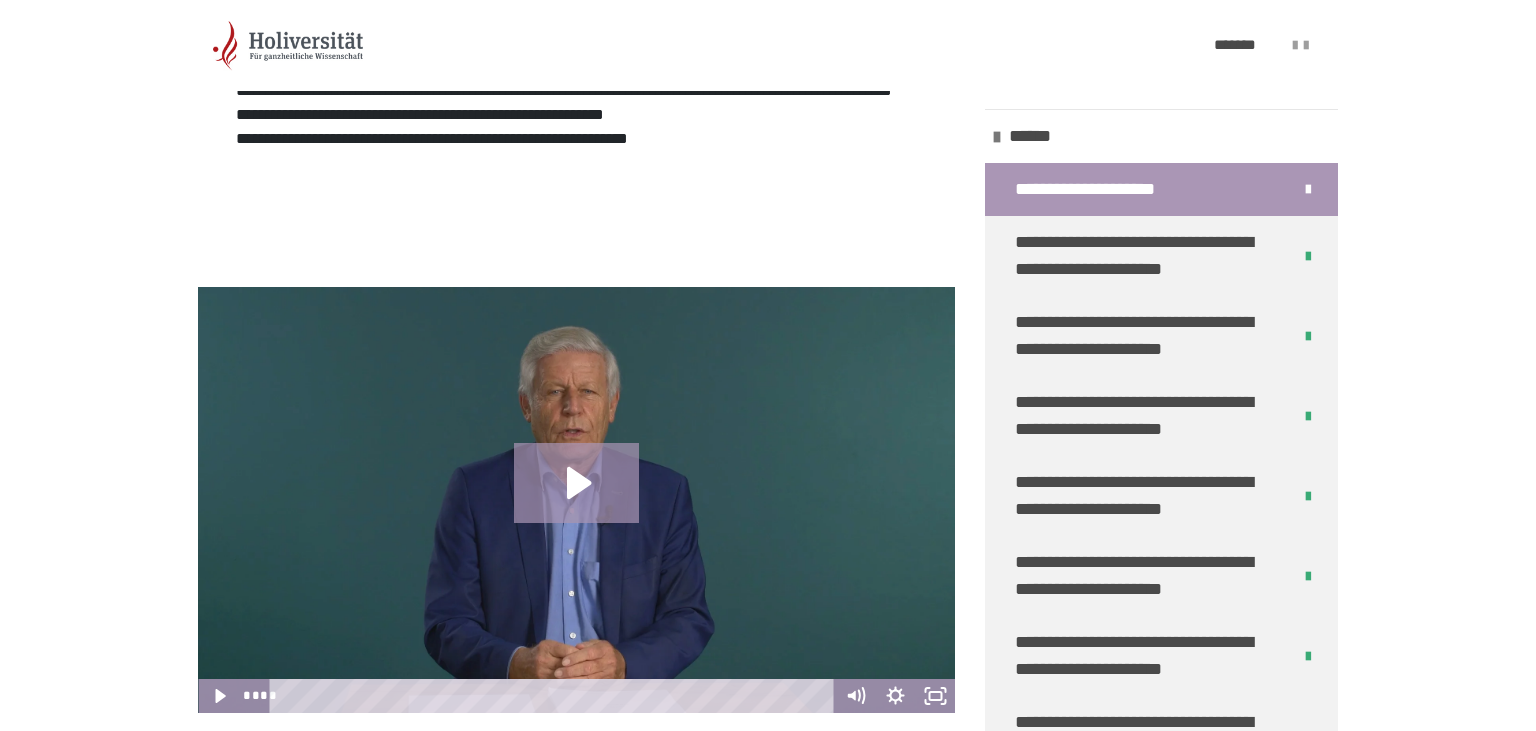scroll, scrollTop: 644, scrollLeft: 0, axis: vertical 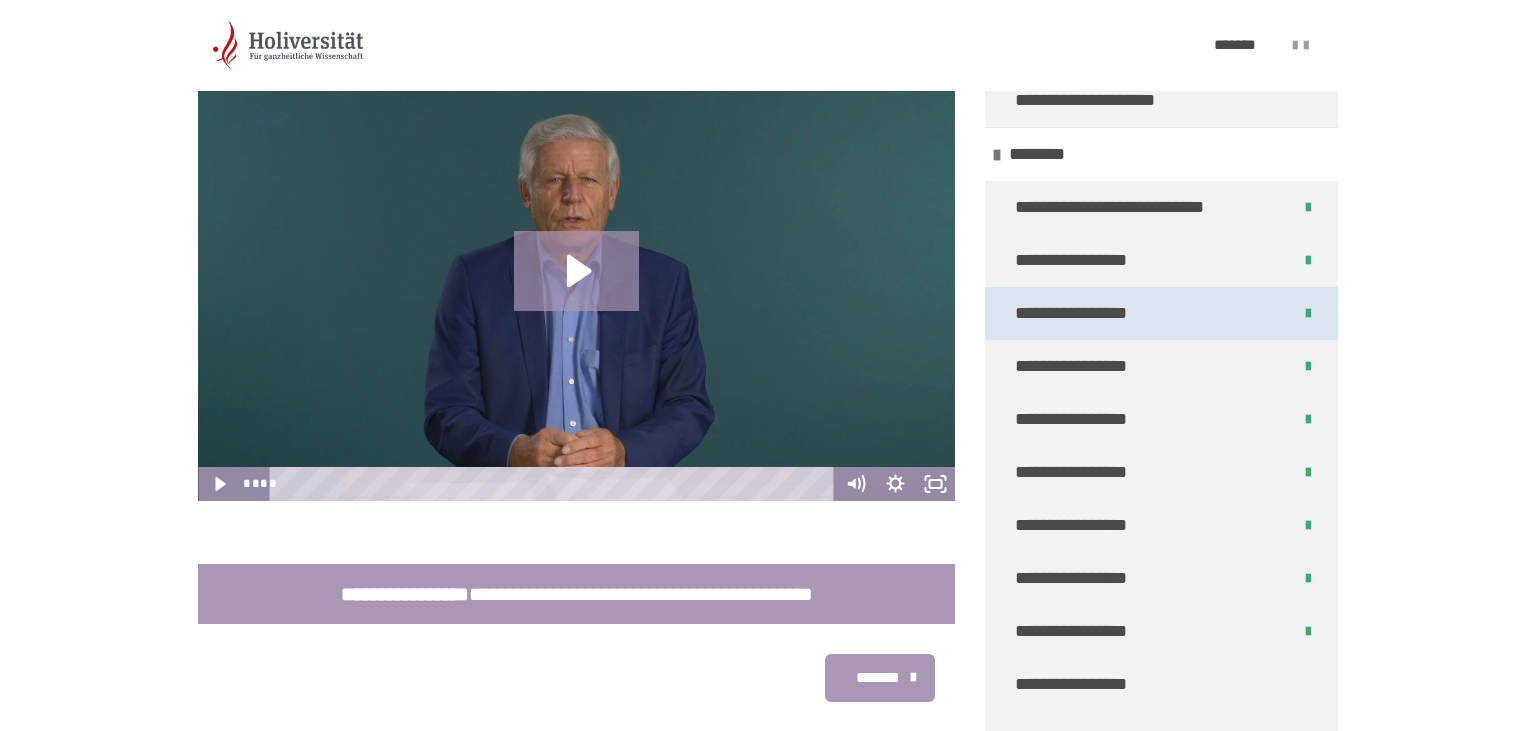 click on "**********" at bounding box center (1082, 313) 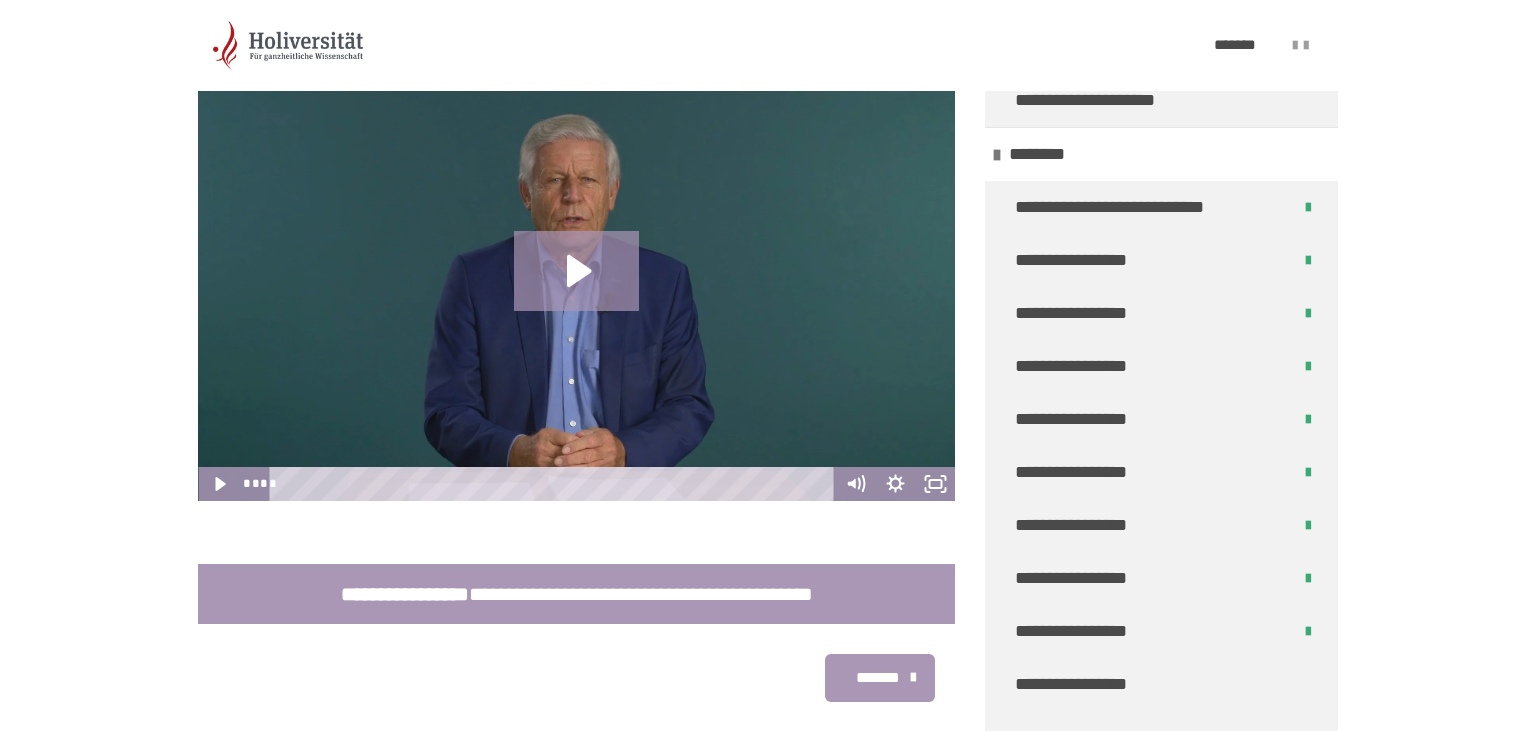 scroll, scrollTop: 380, scrollLeft: 0, axis: vertical 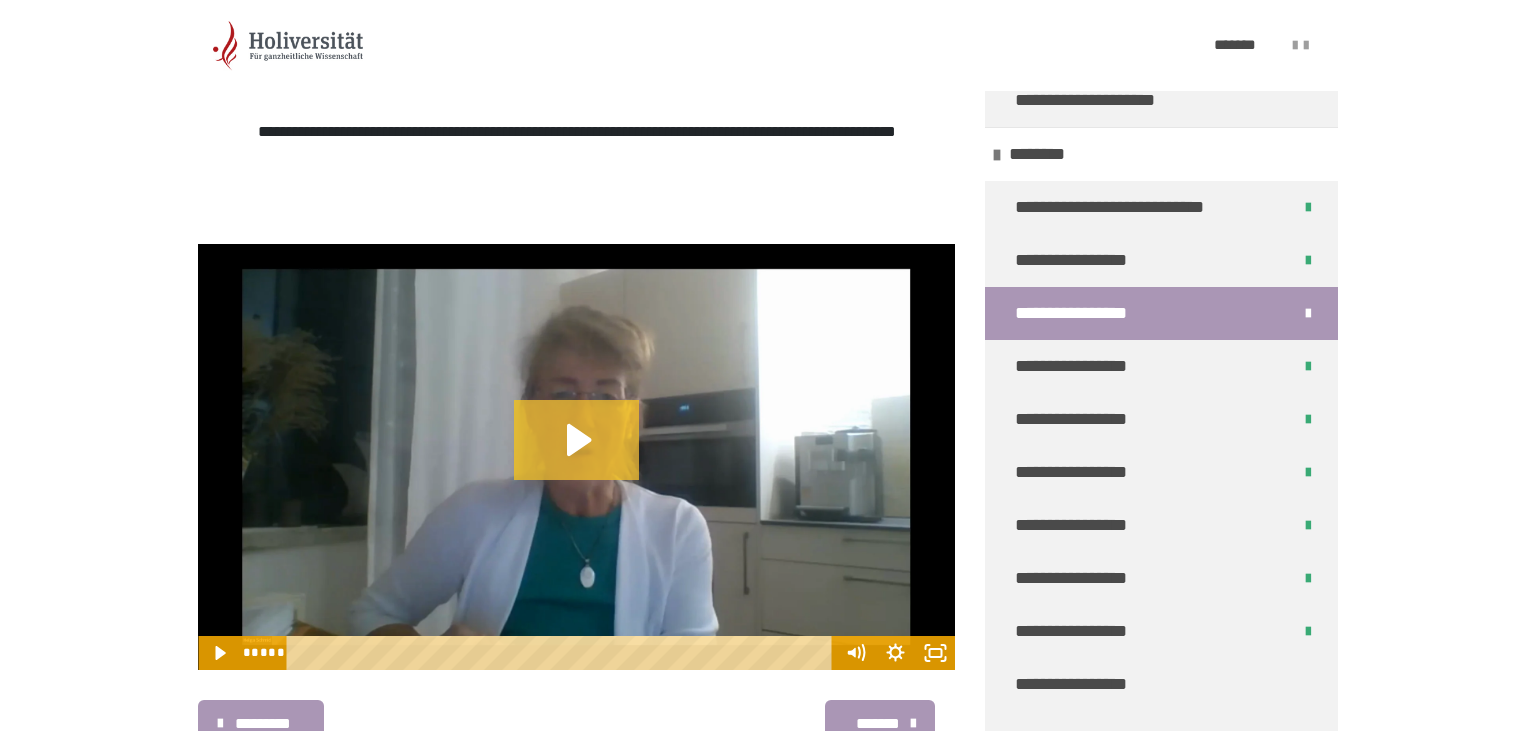click 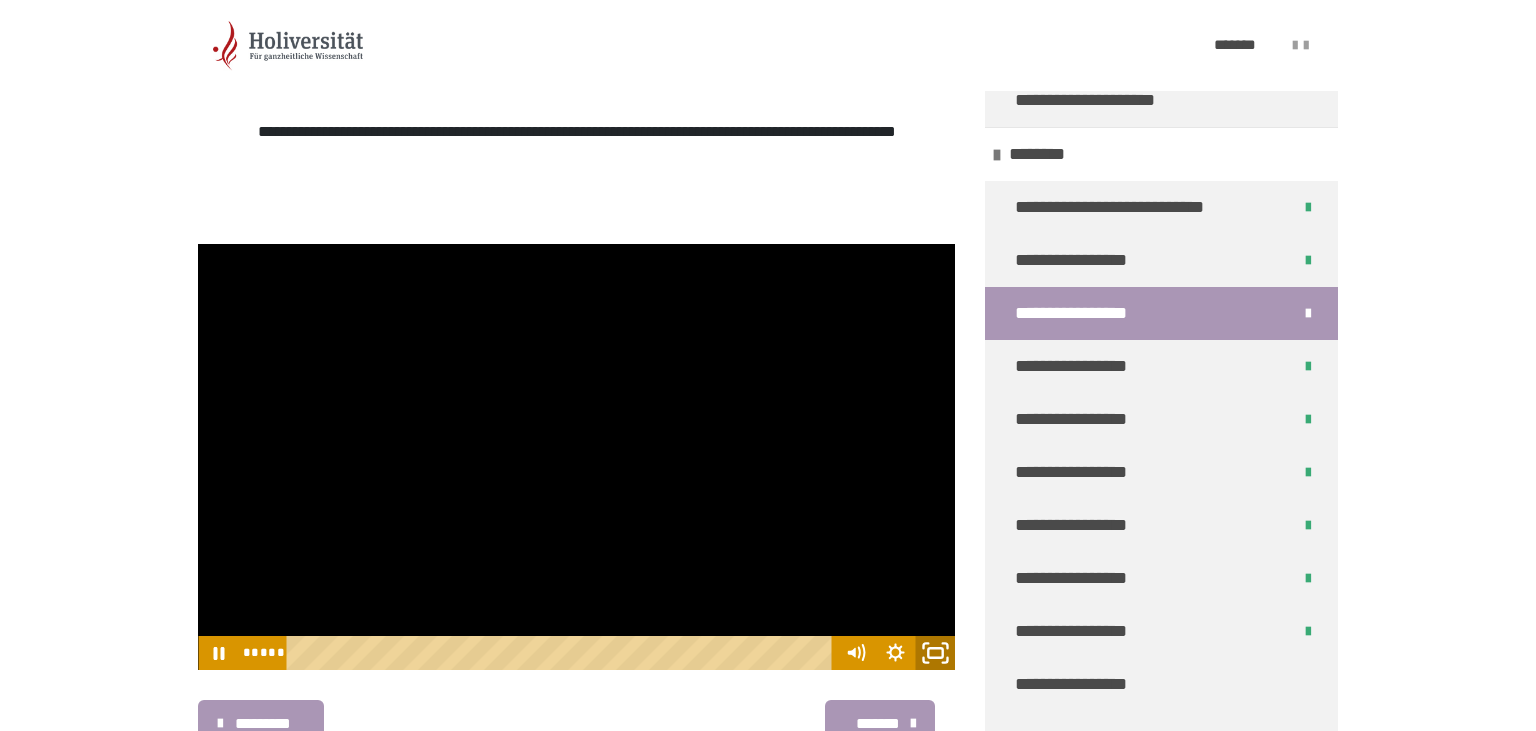 click 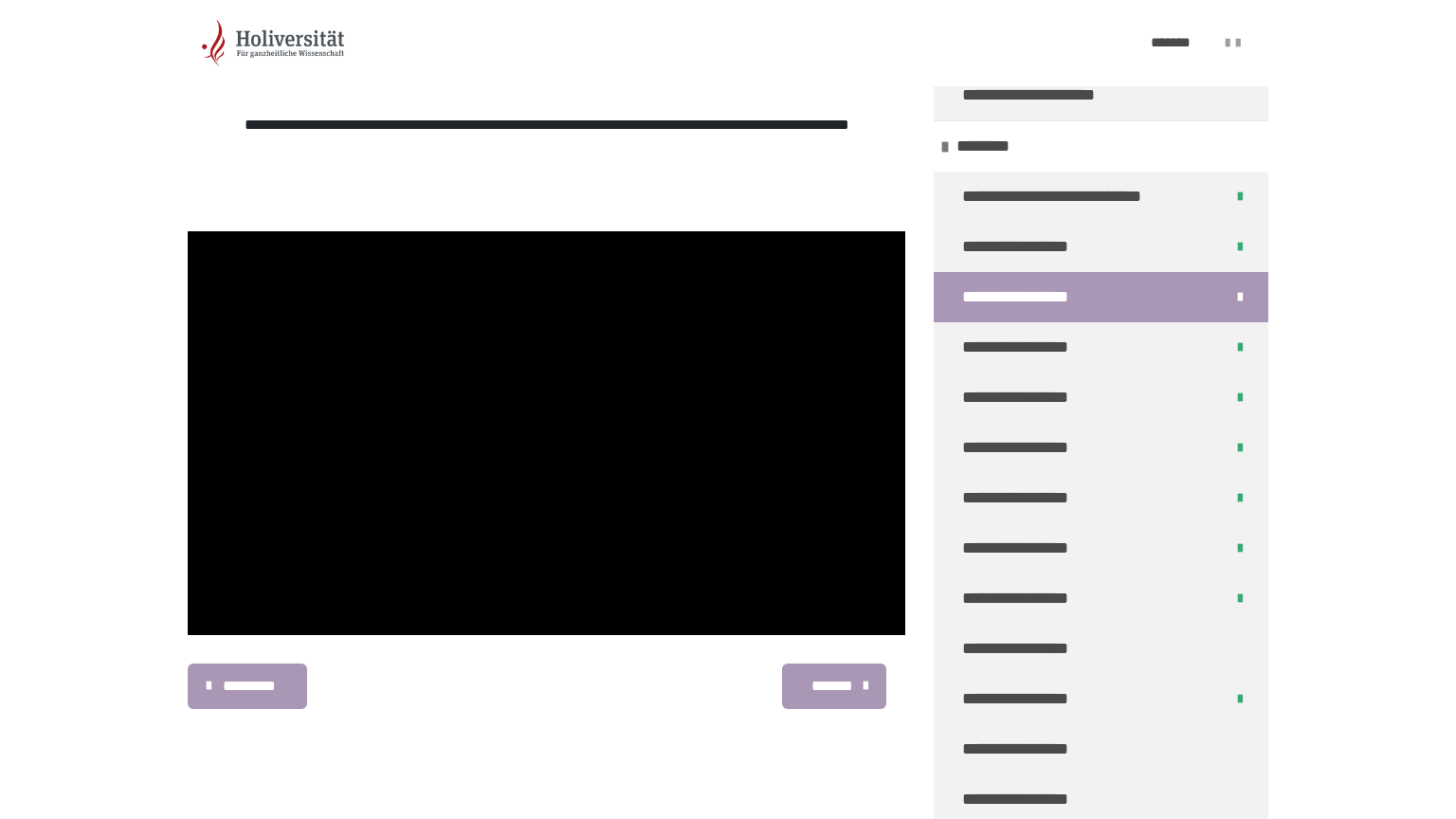 type 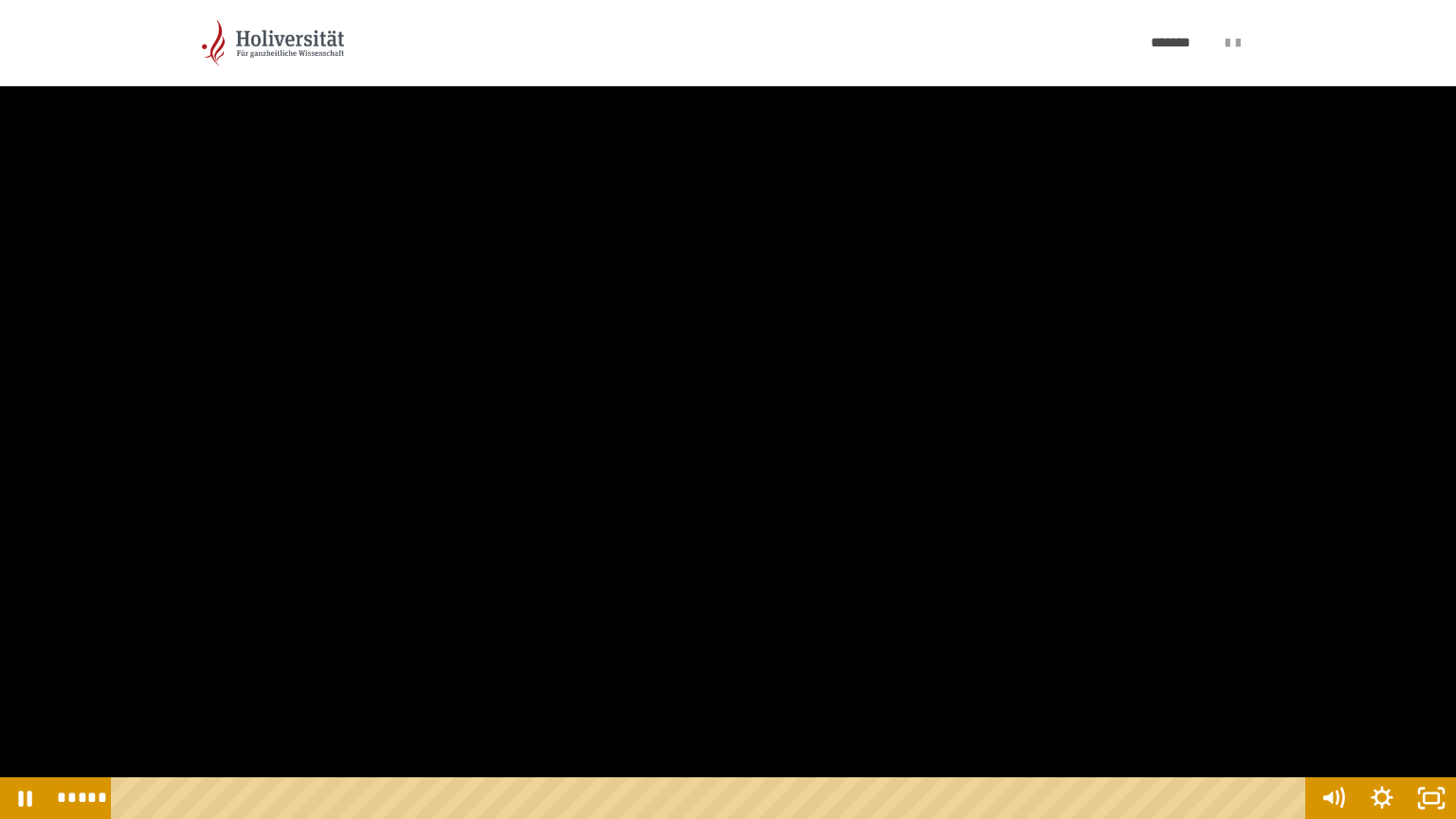 click at bounding box center [728, 410] 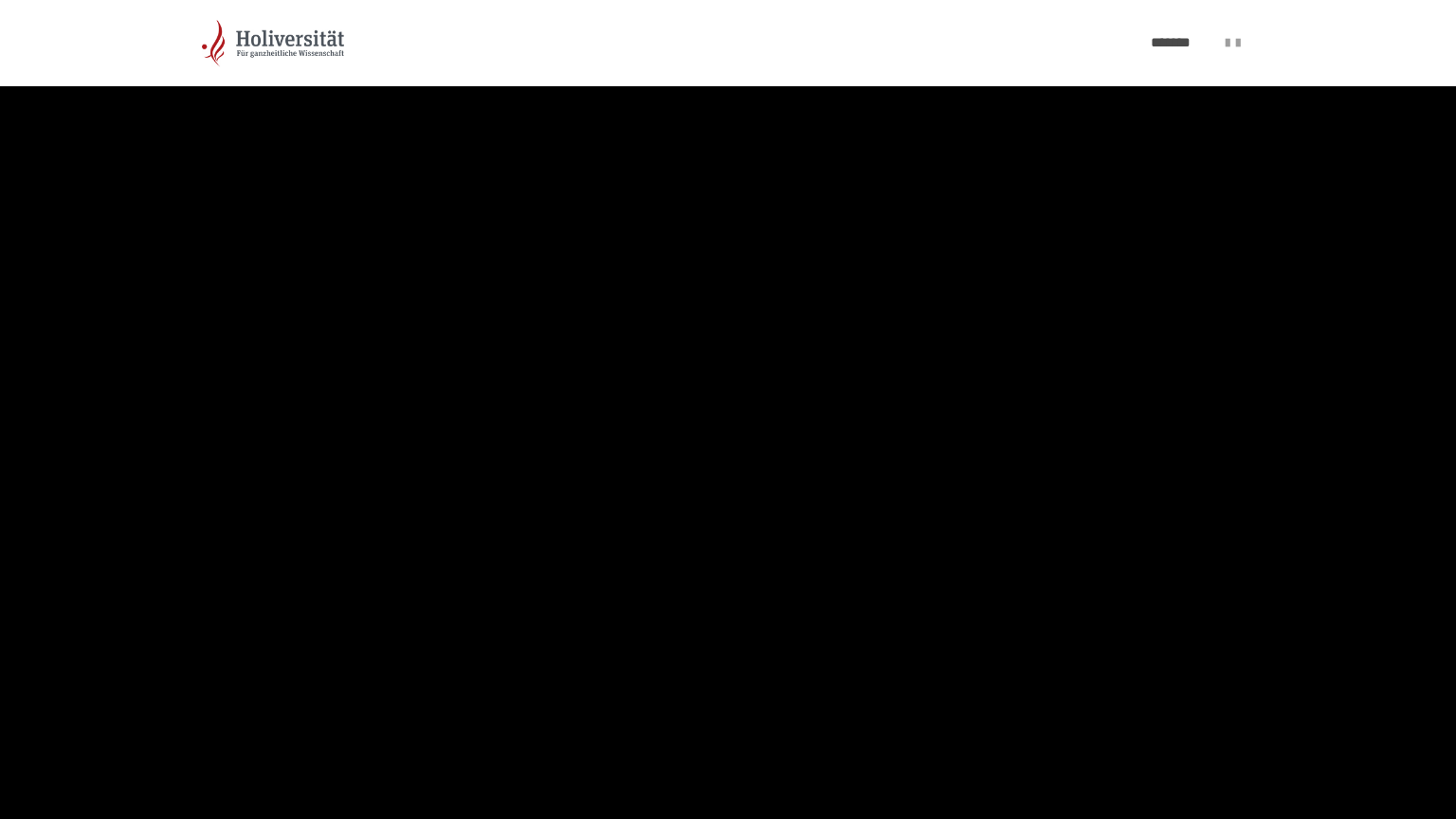 click at bounding box center (728, 410) 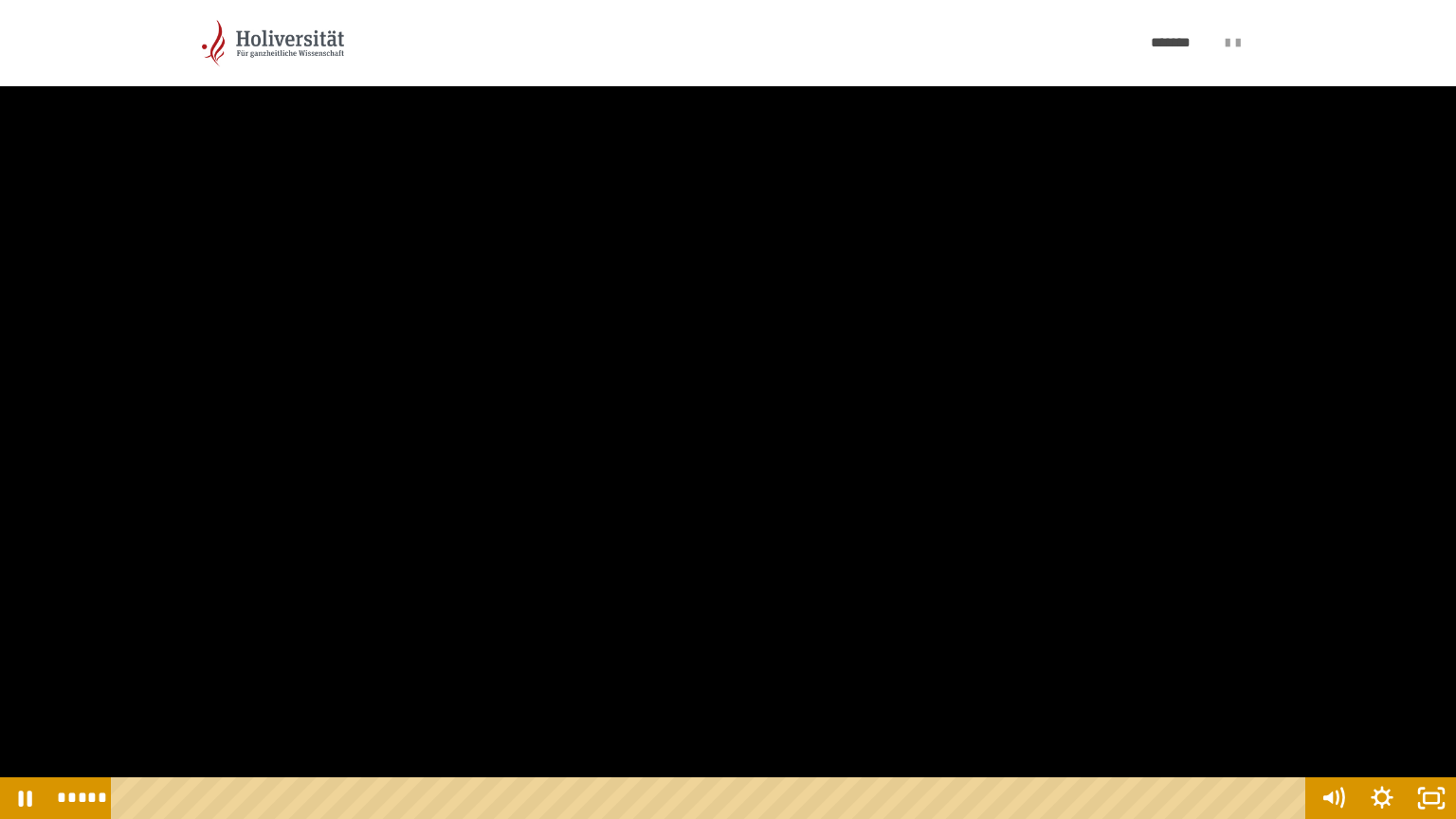 click at bounding box center (728, 410) 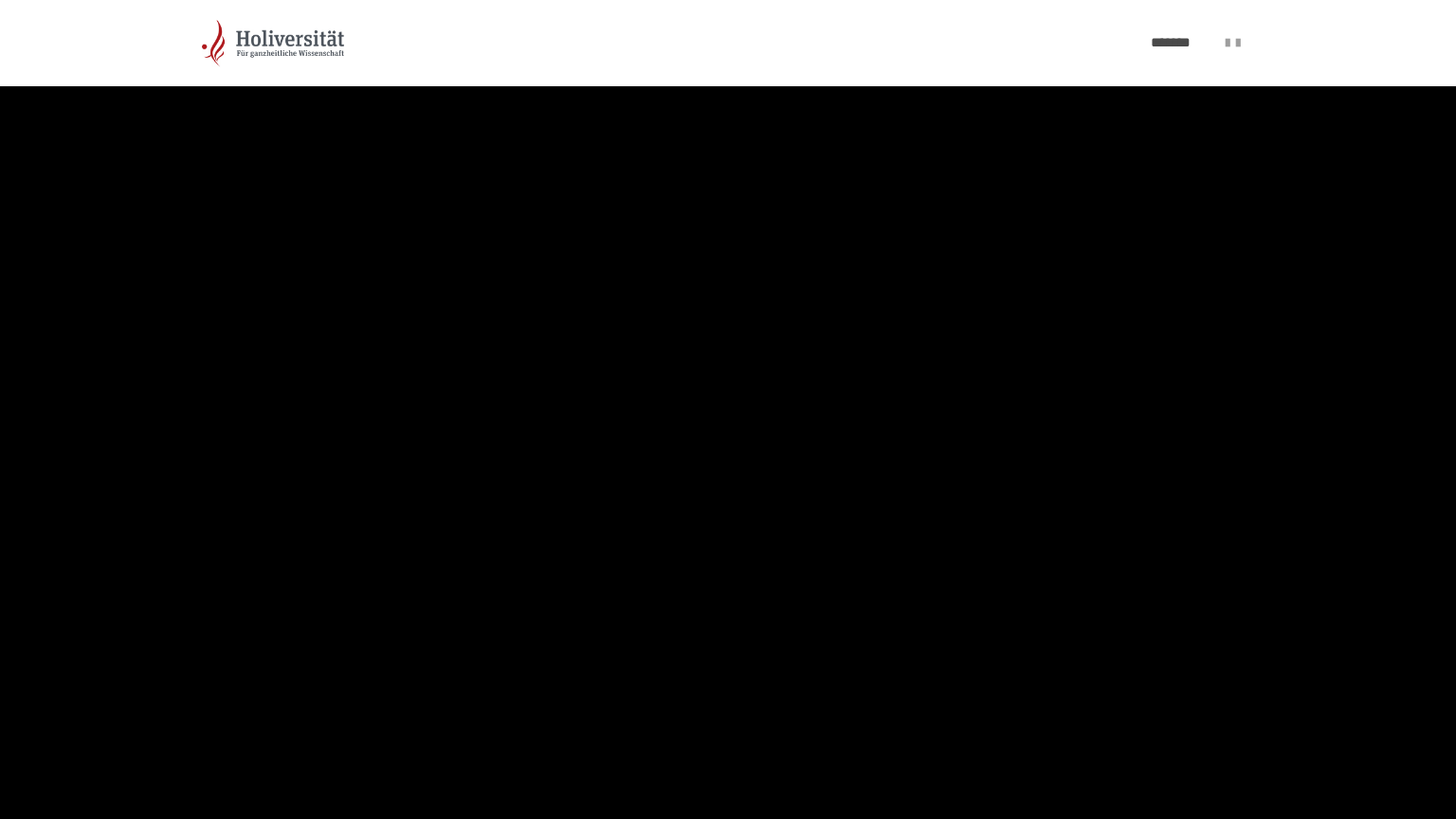click at bounding box center (728, 410) 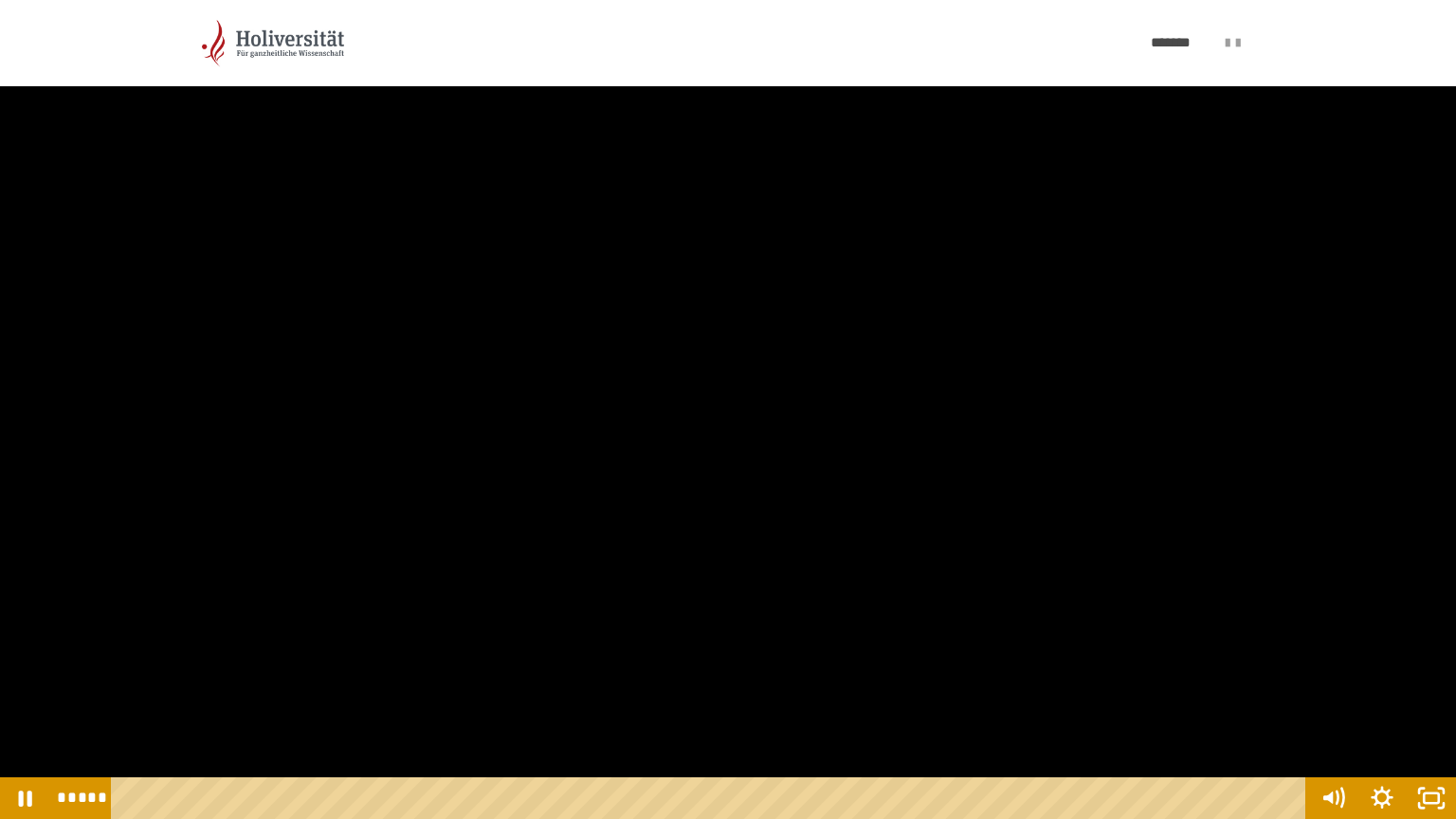 type 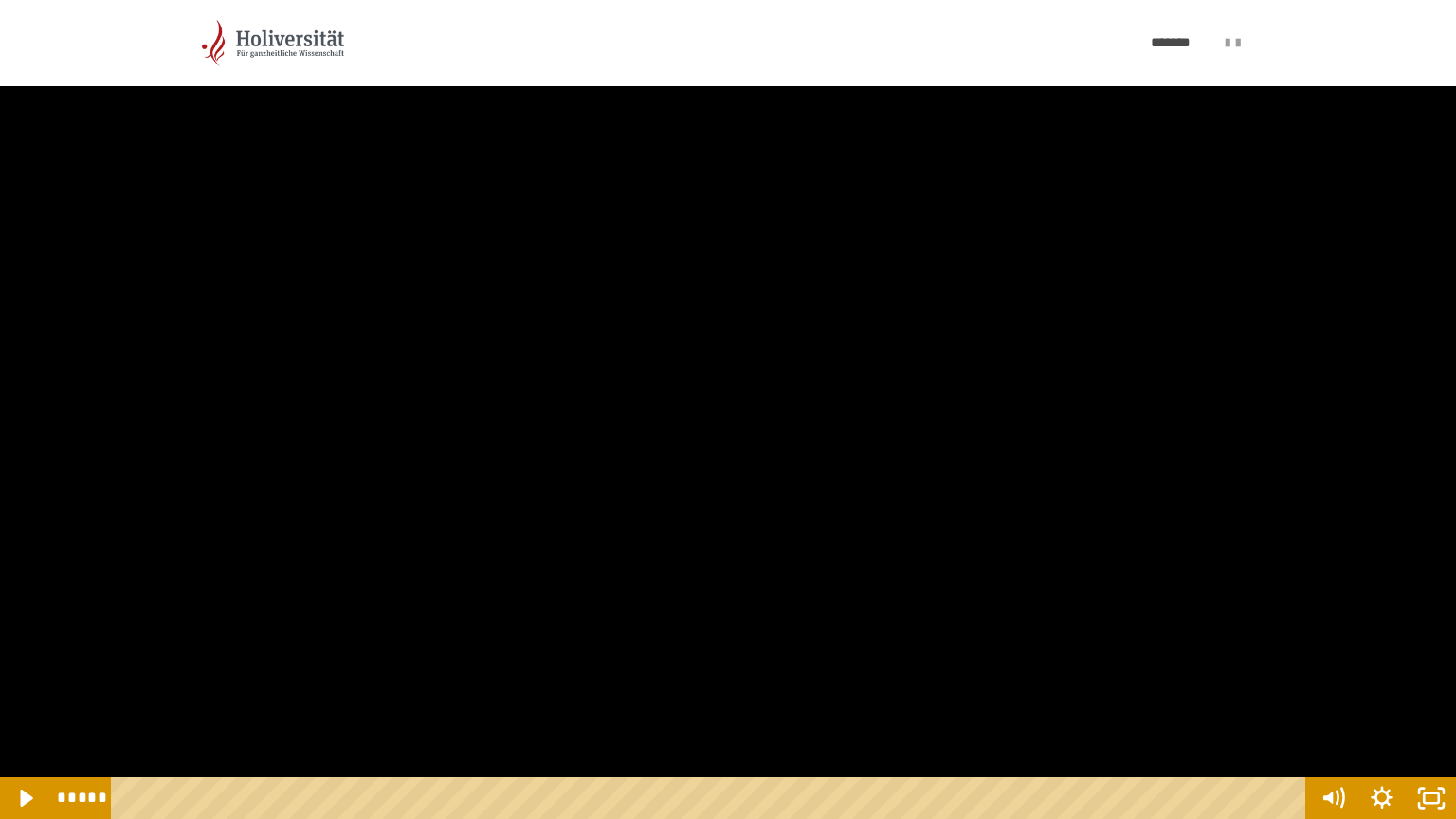 click at bounding box center (728, 410) 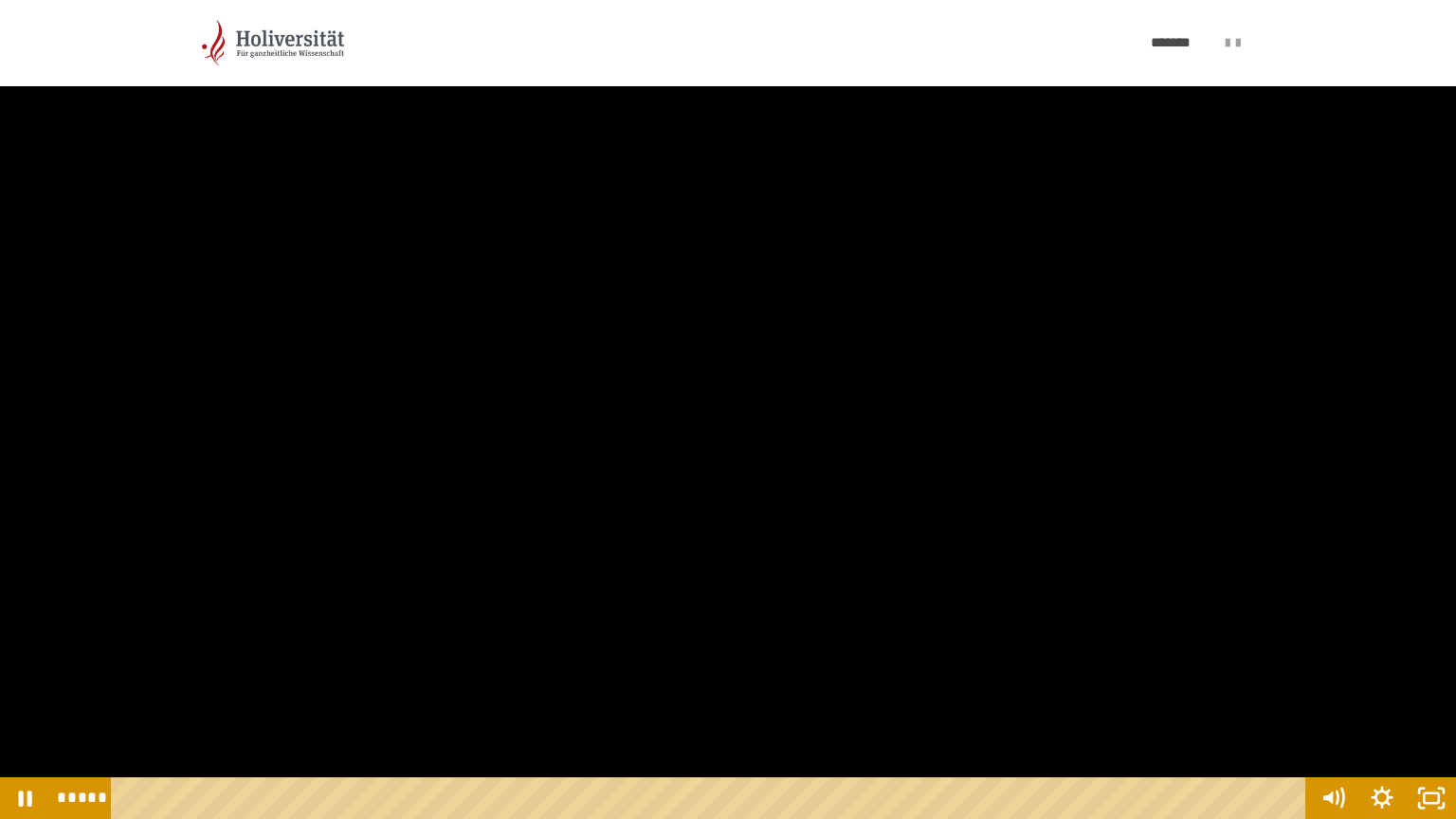 click at bounding box center [728, 410] 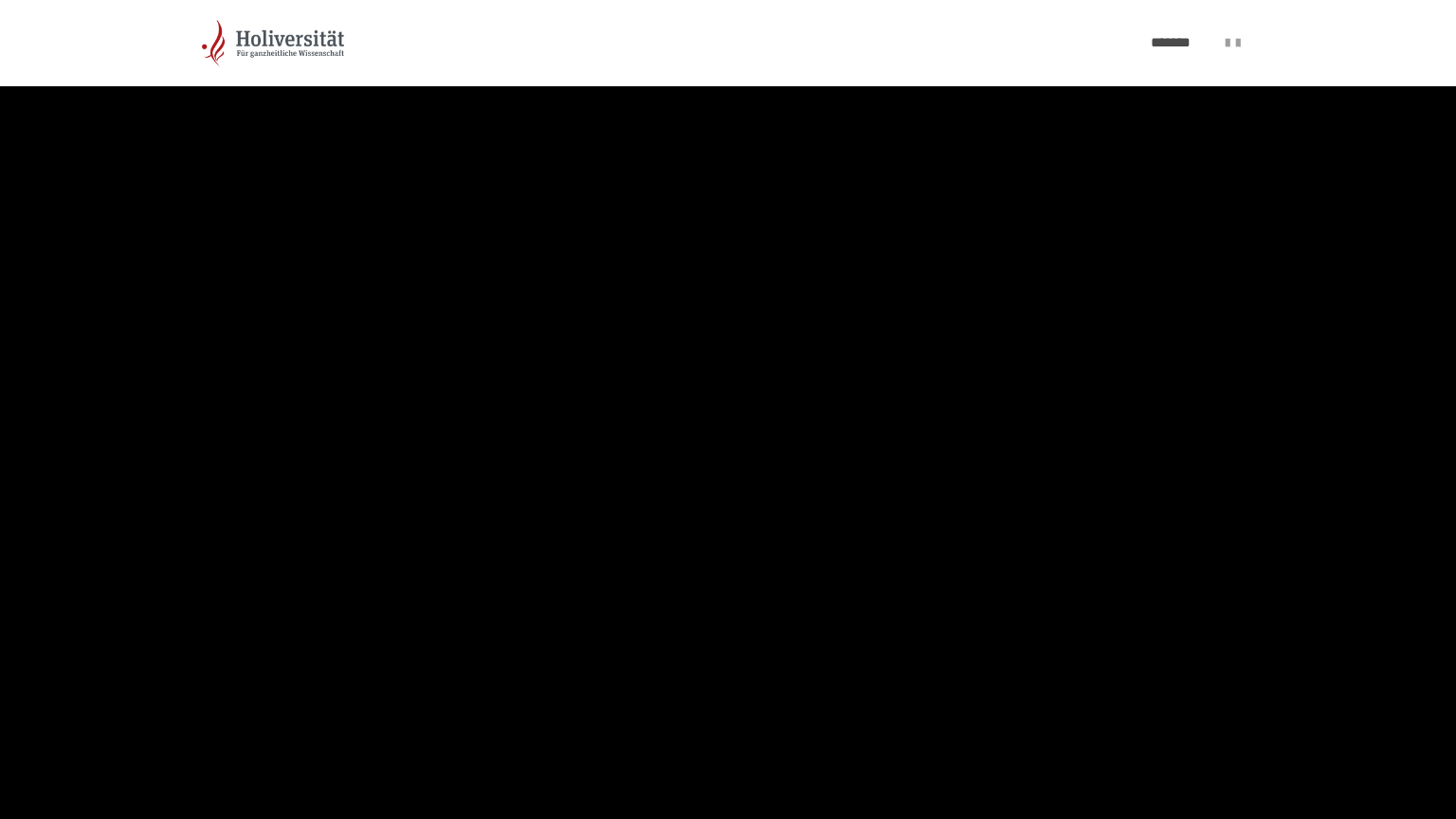 click at bounding box center [728, 410] 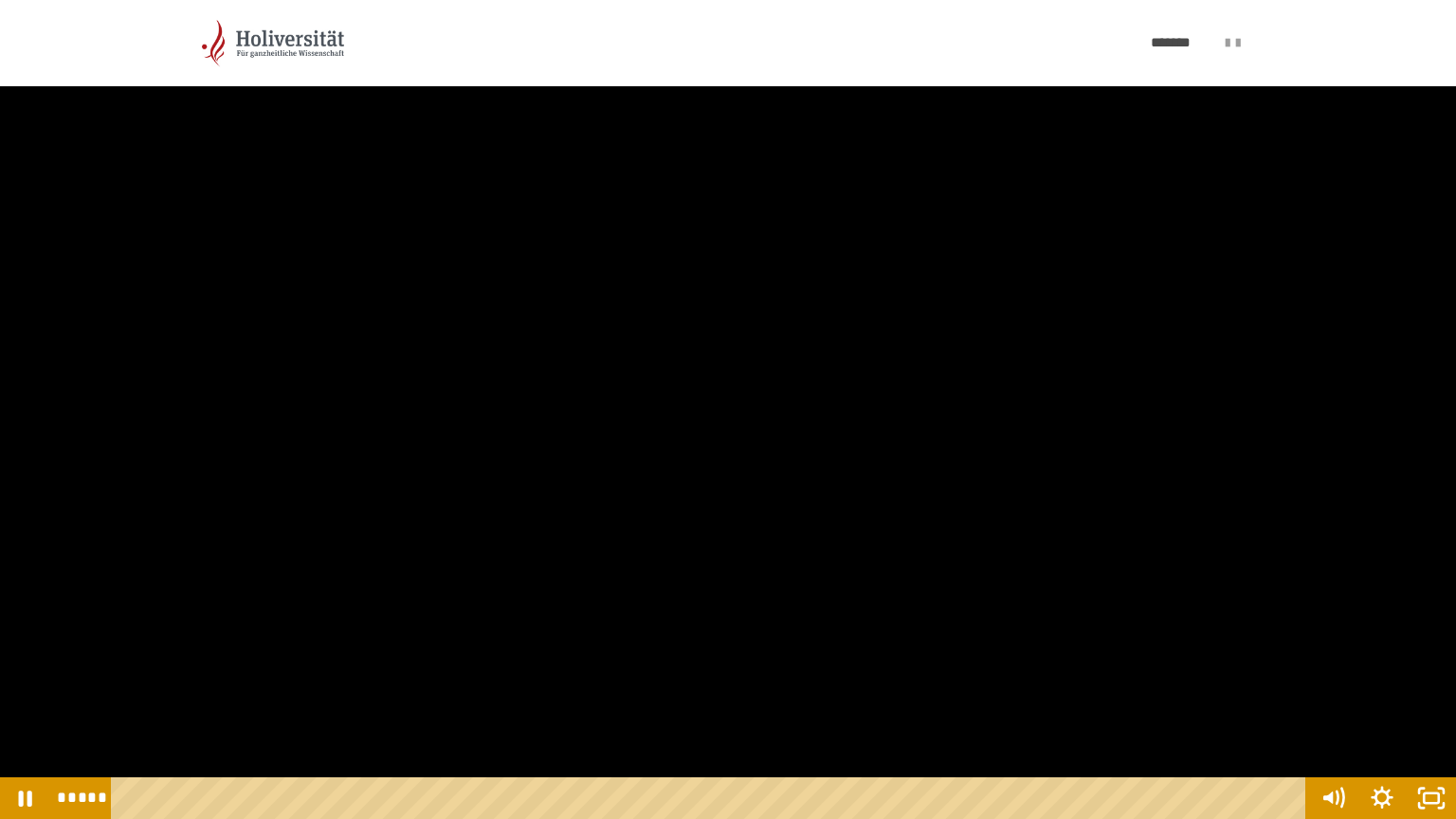 click at bounding box center [728, 410] 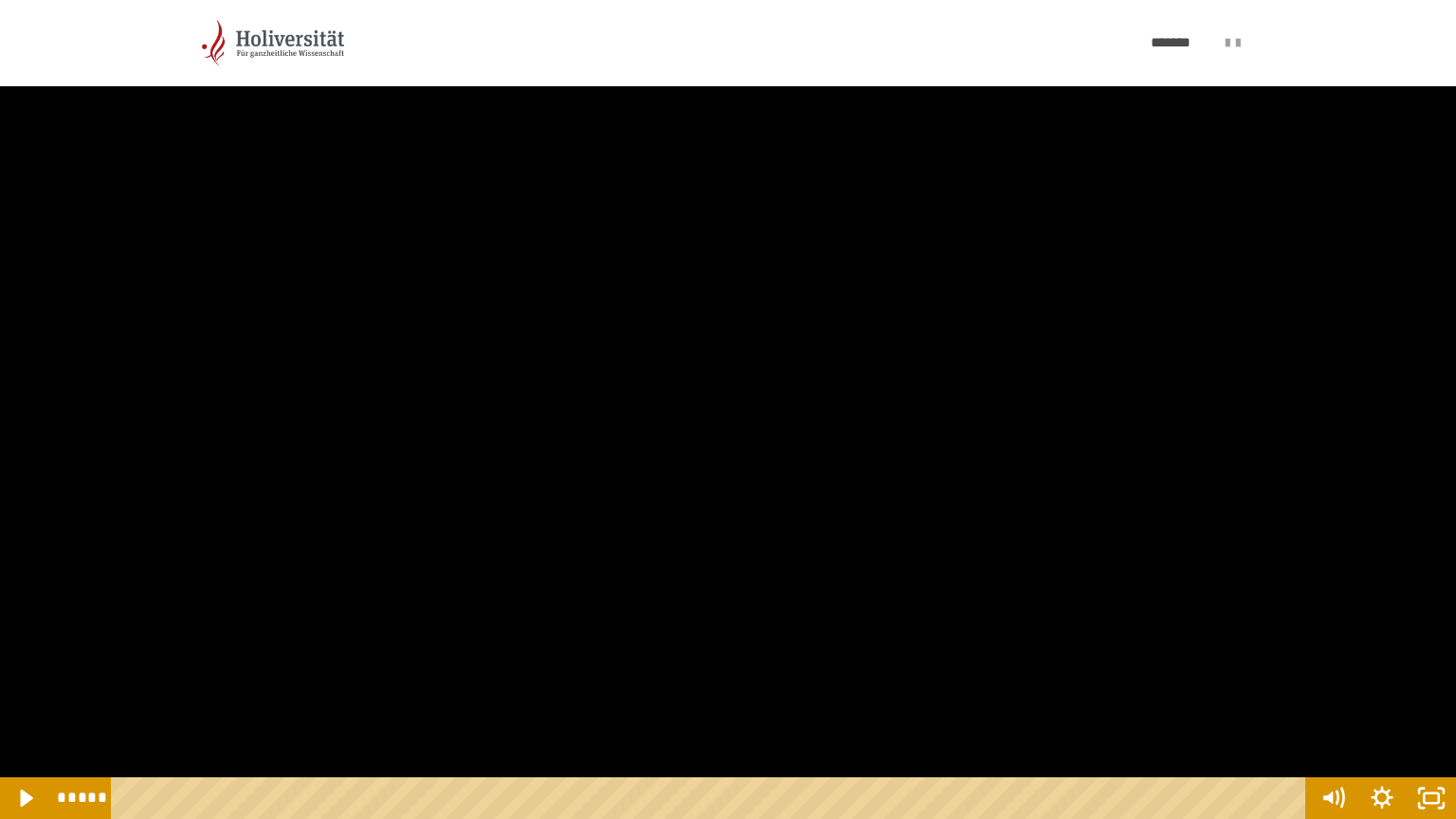 click at bounding box center [728, 410] 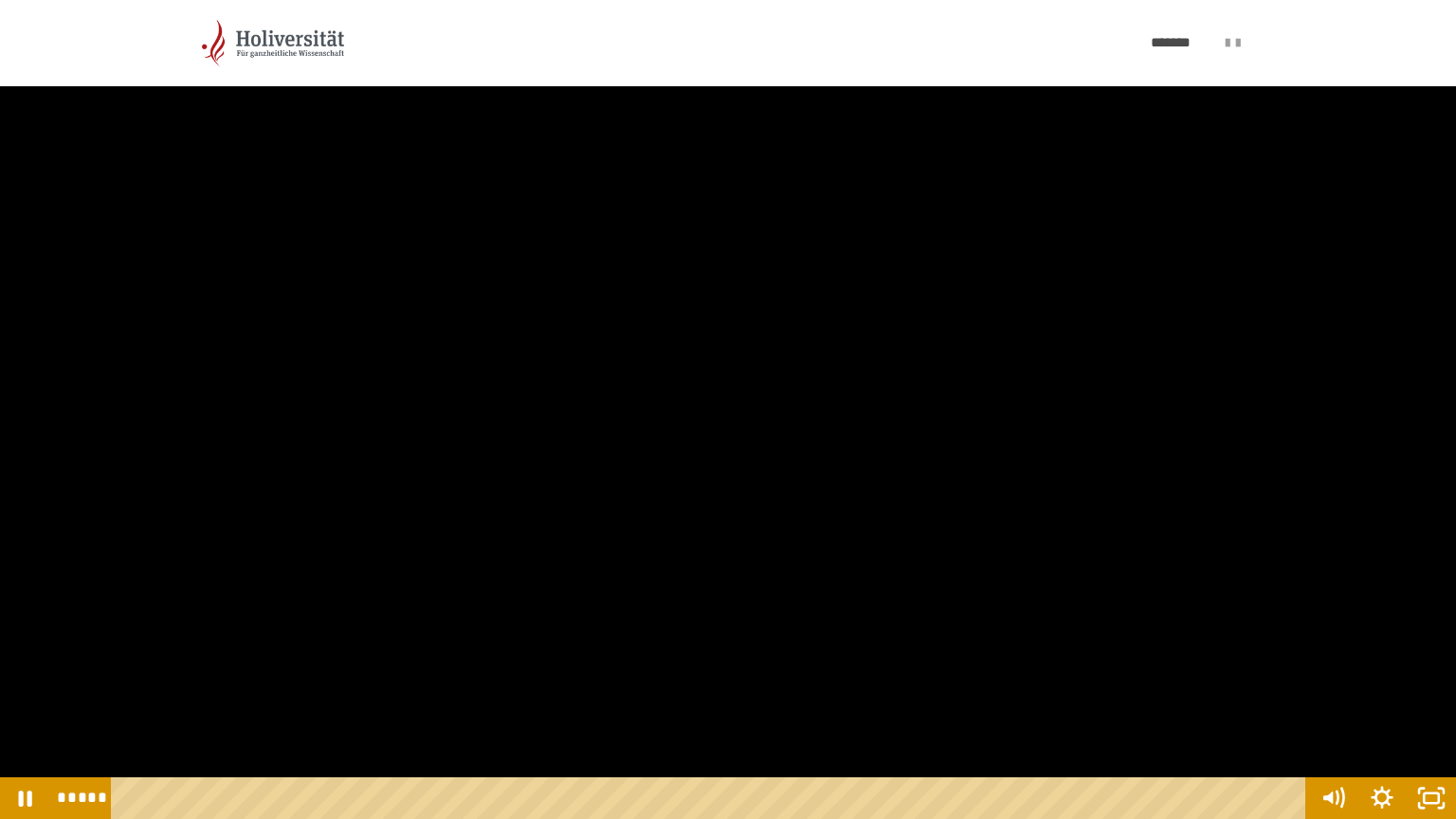 click at bounding box center [728, 410] 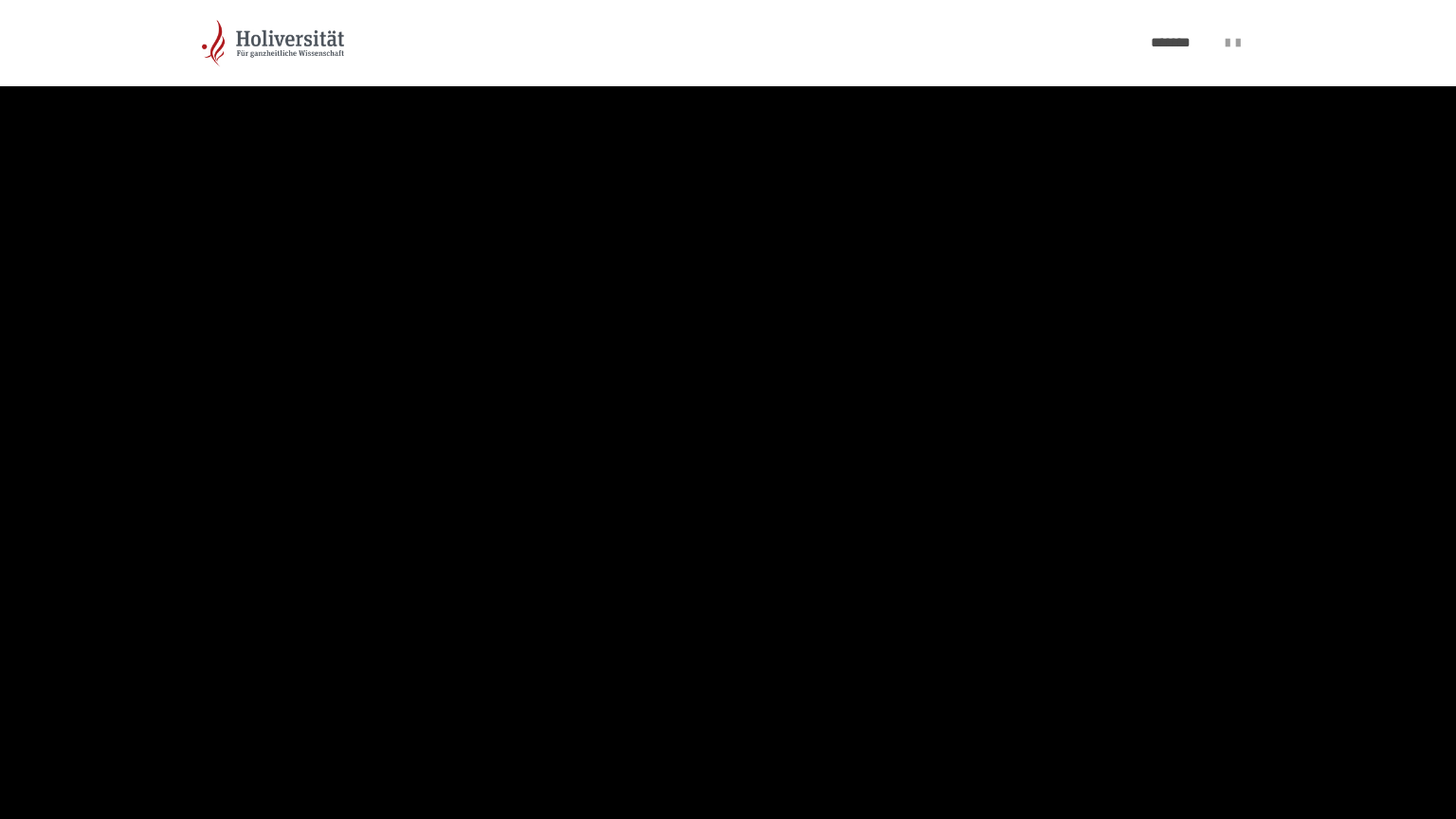 click at bounding box center (728, 410) 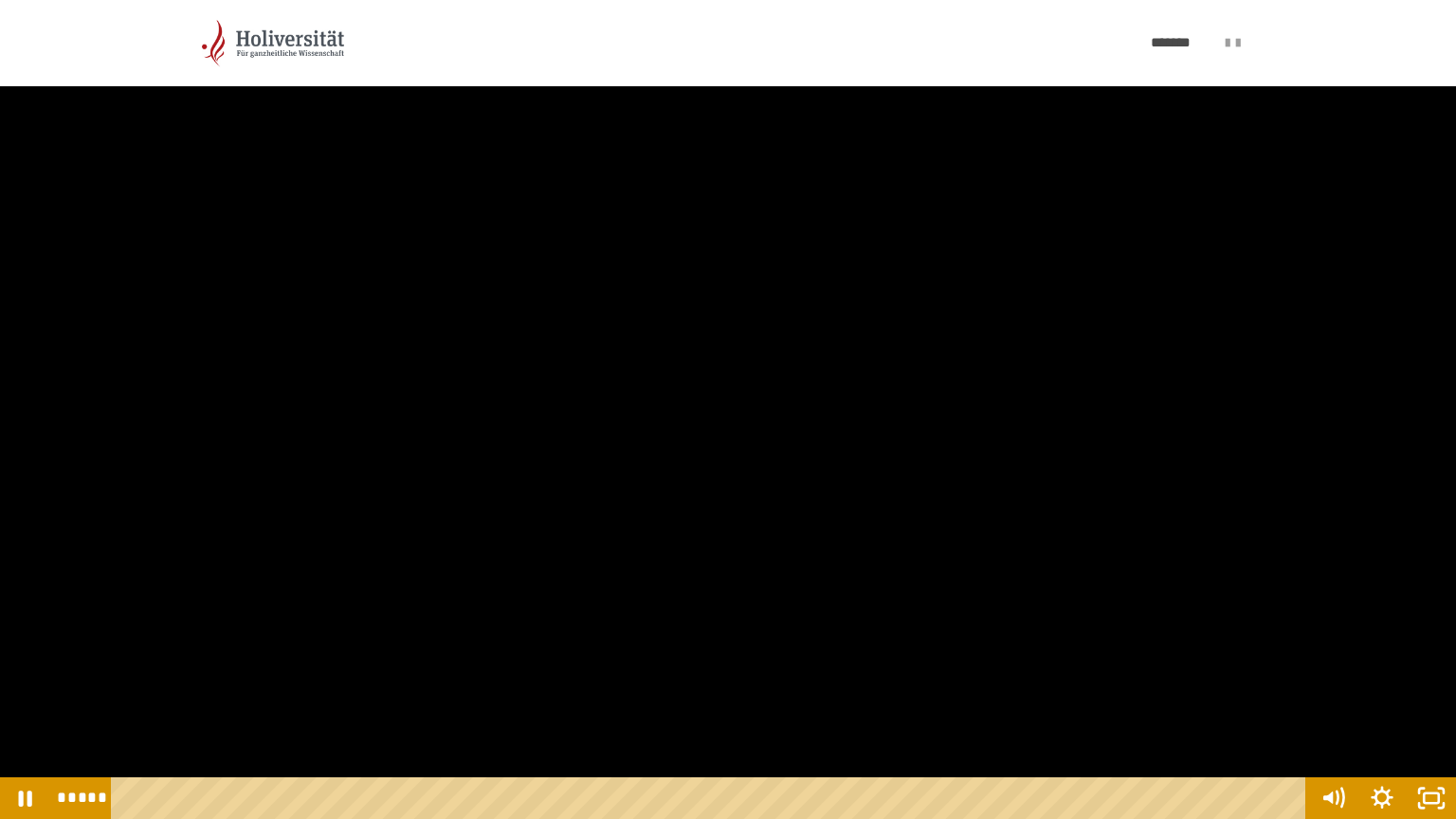 click at bounding box center (728, 410) 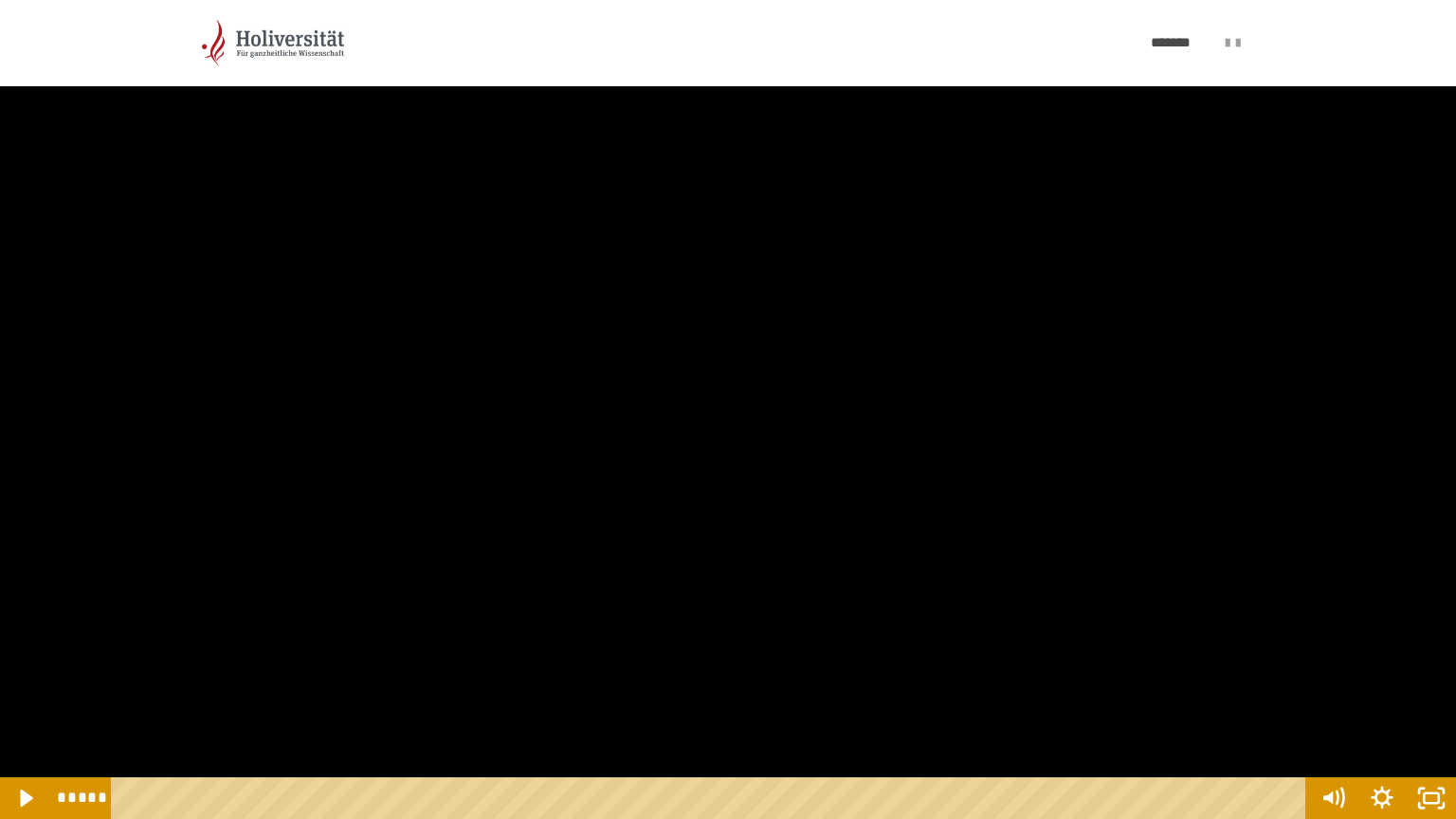 click at bounding box center (728, 410) 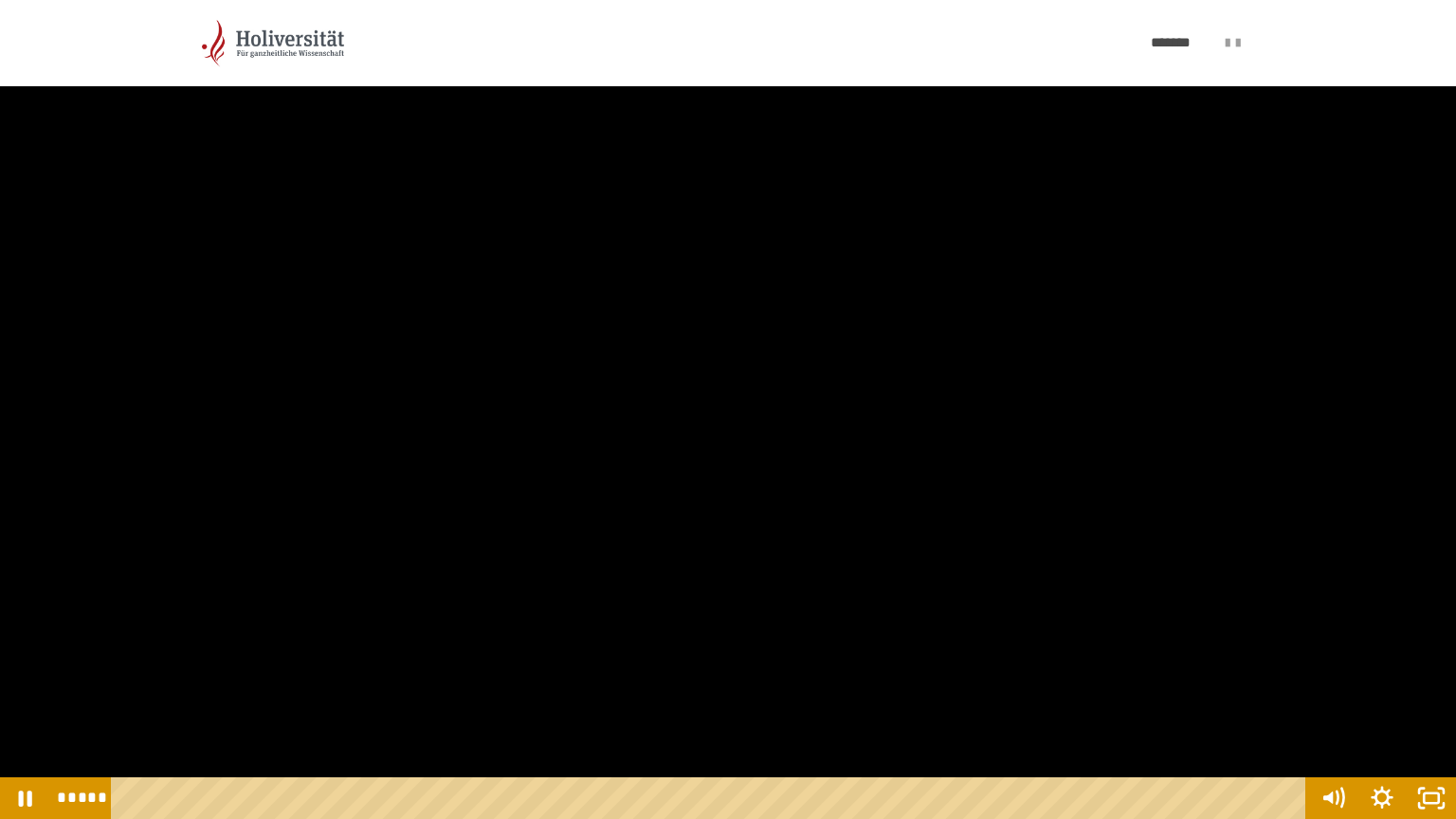 click at bounding box center (728, 410) 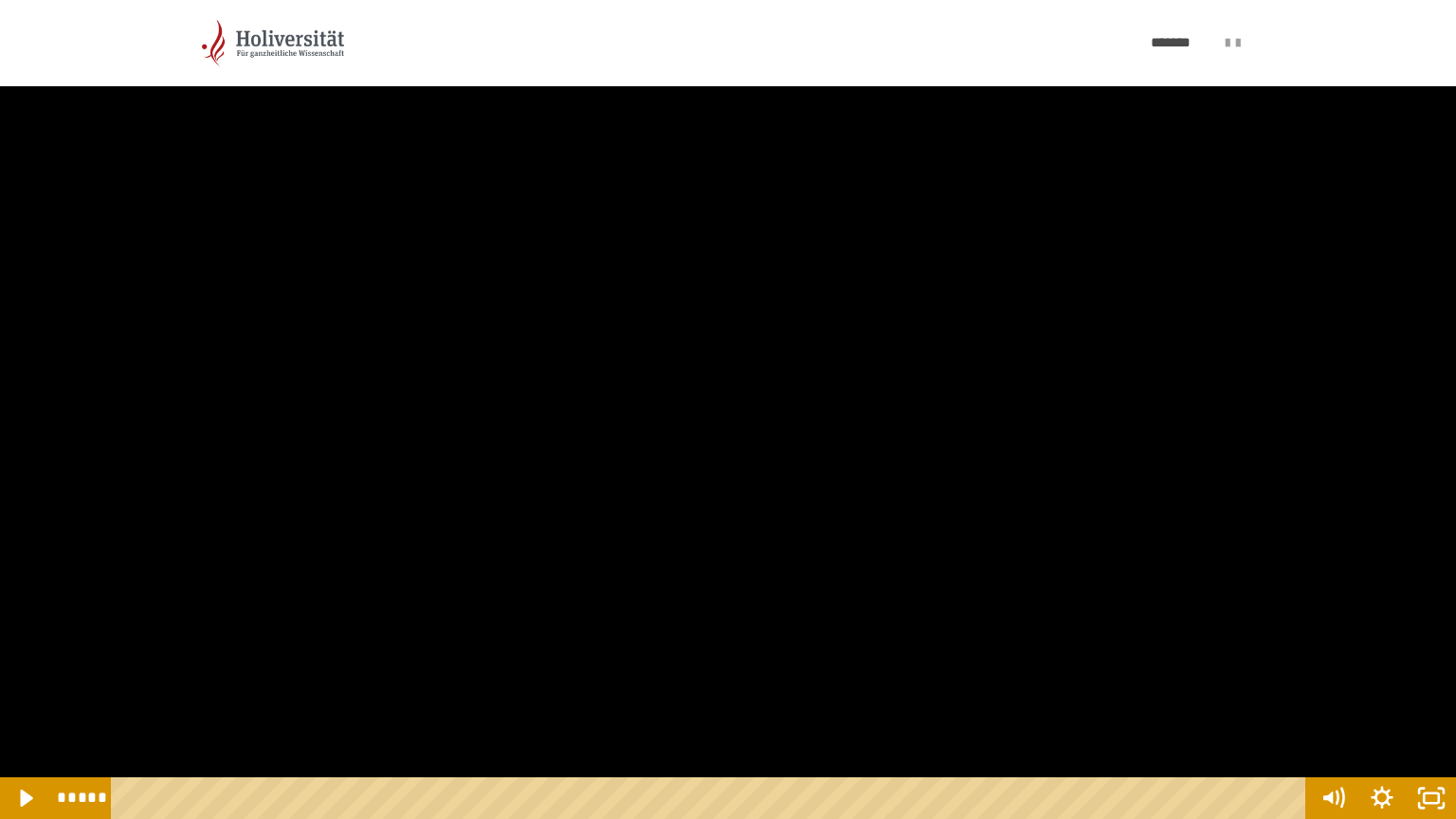 click at bounding box center [728, 410] 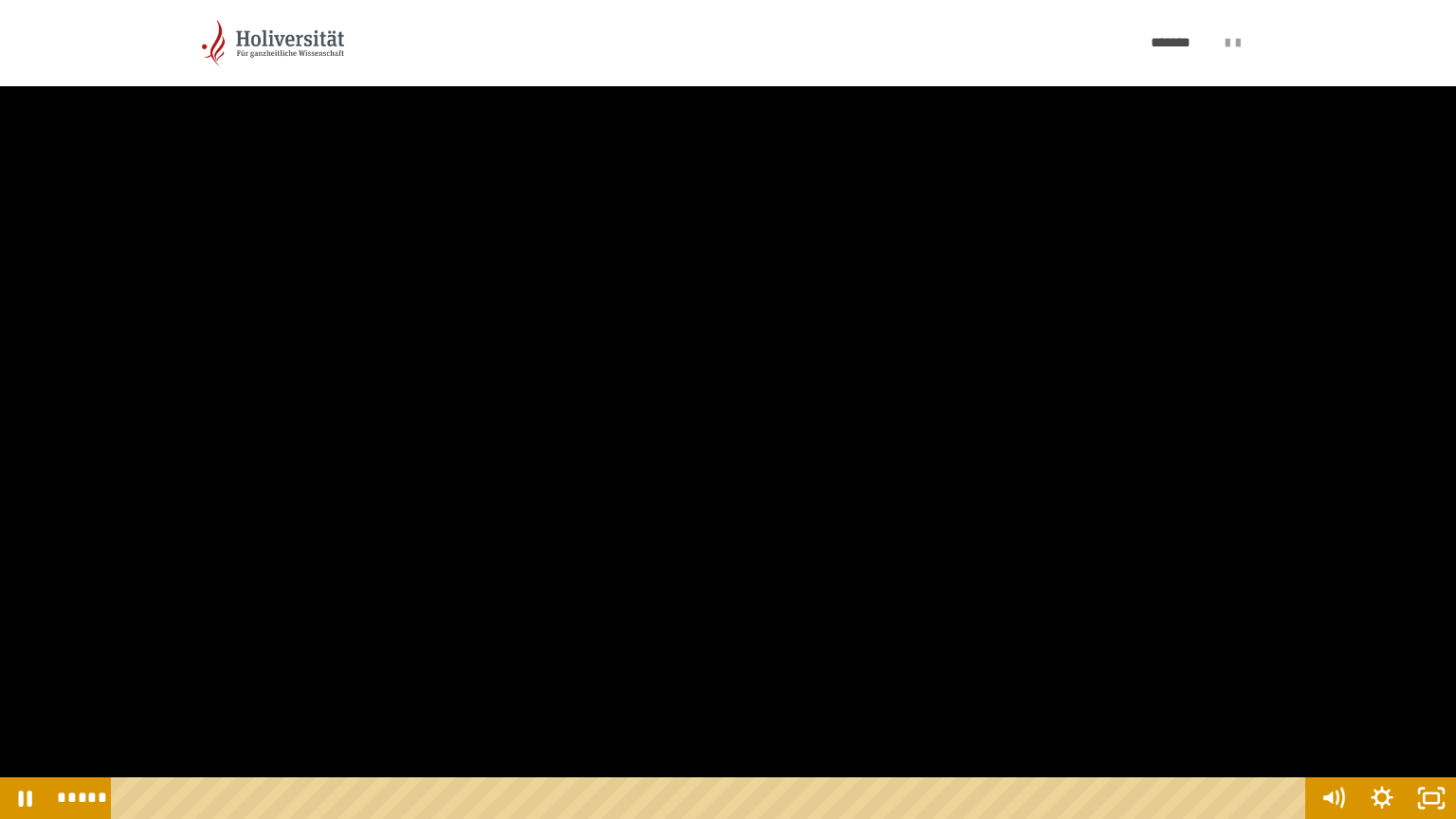 click at bounding box center [728, 410] 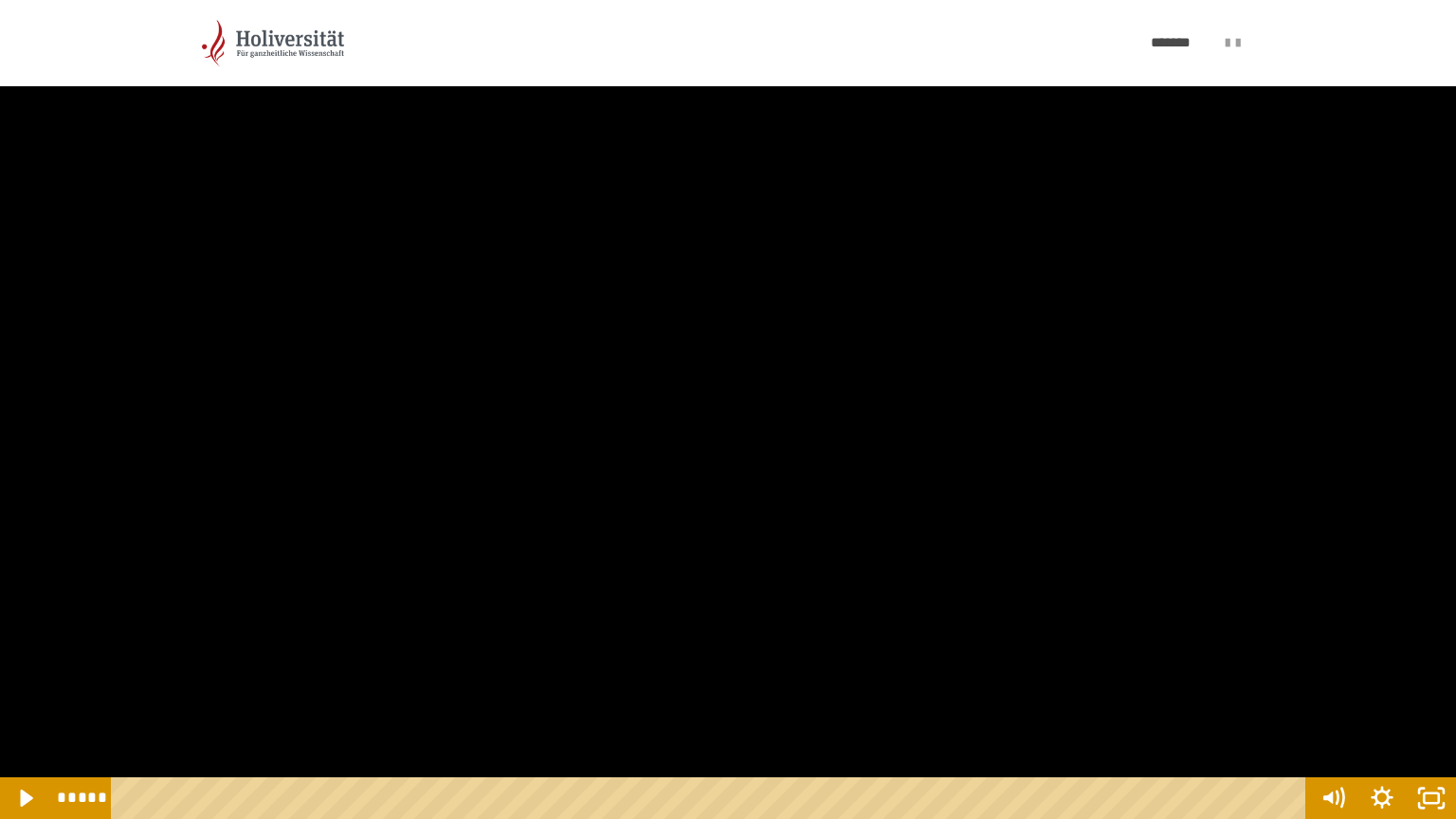 click at bounding box center [728, 410] 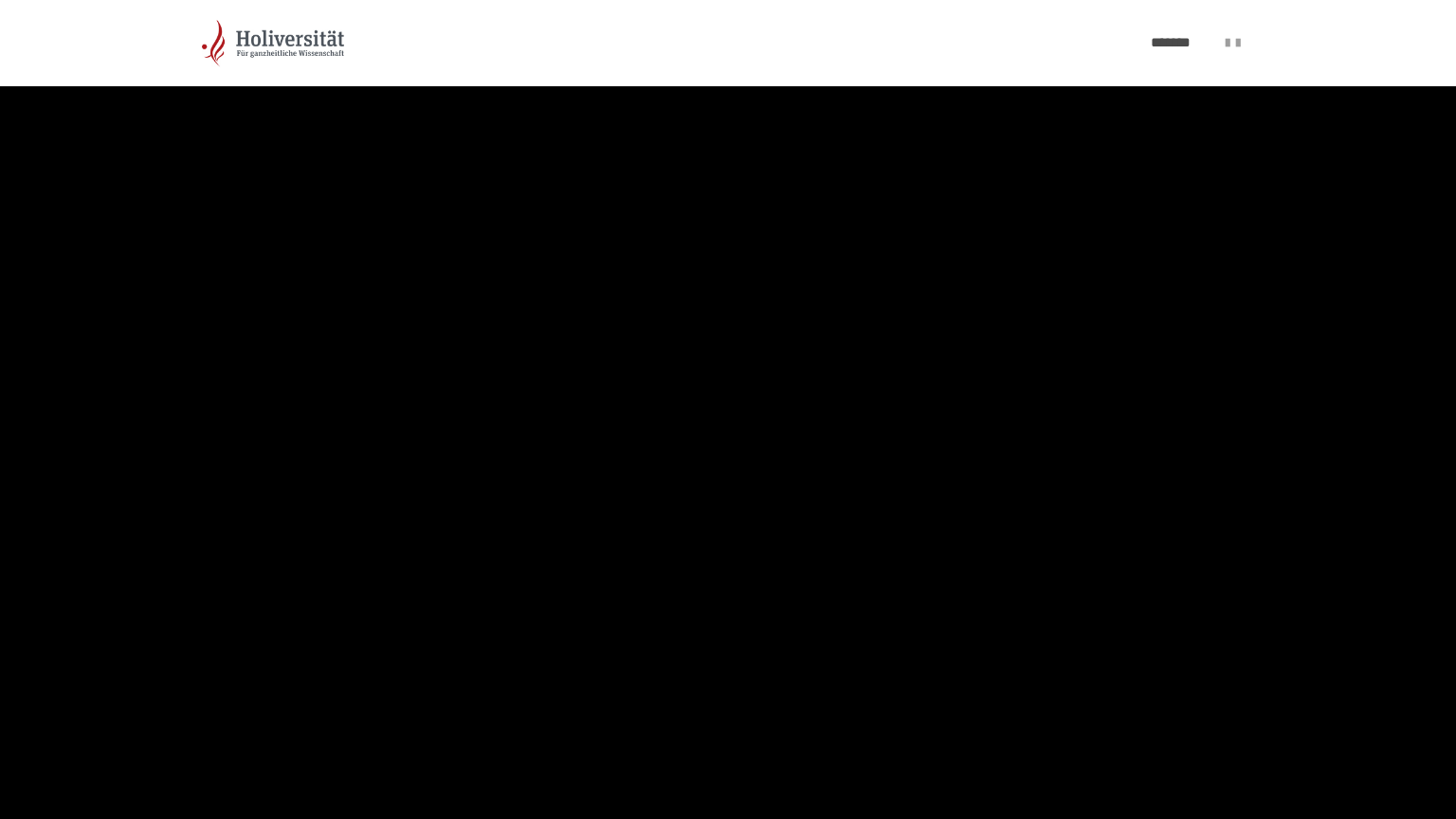 click at bounding box center (728, 410) 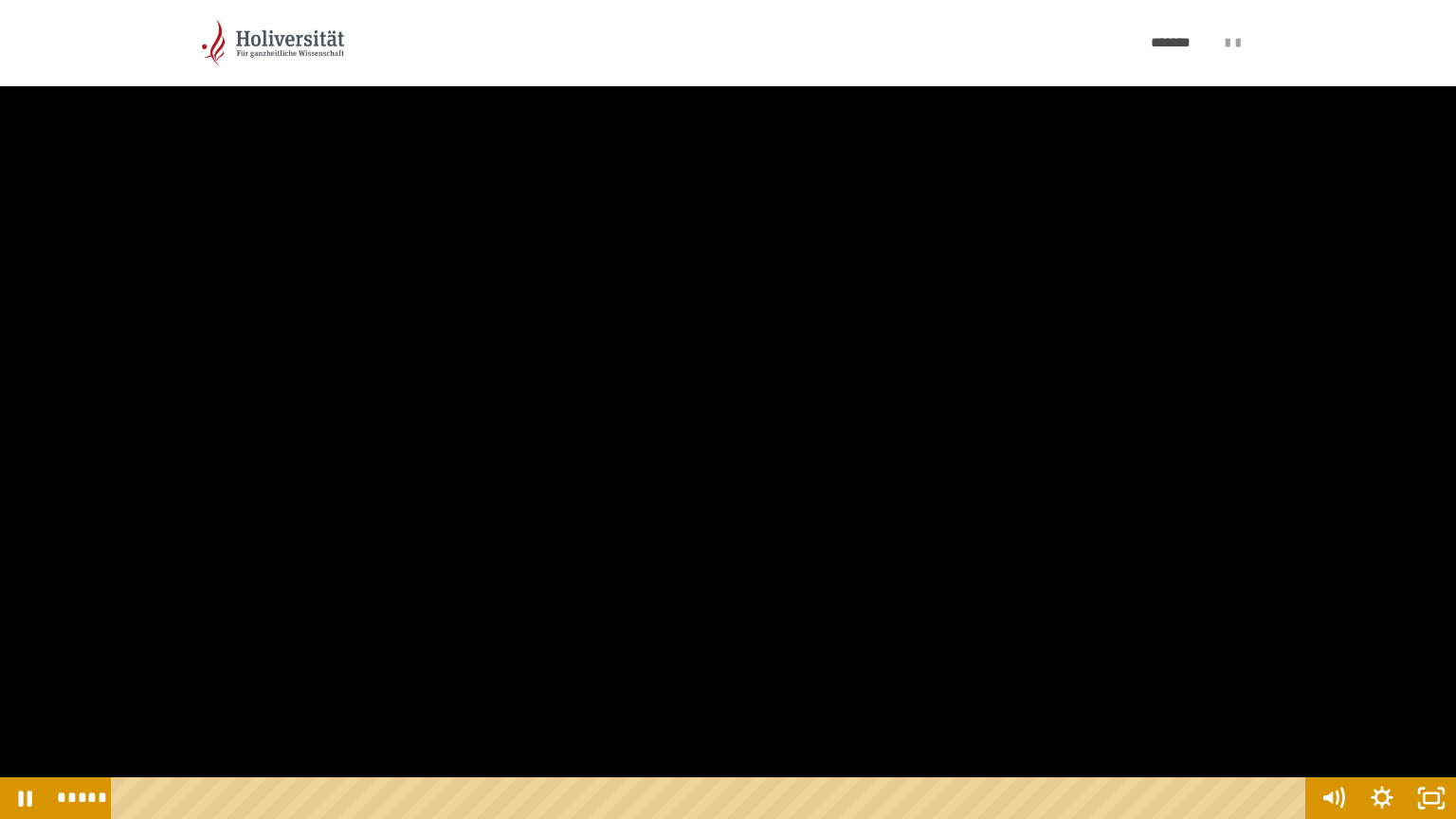 click at bounding box center [728, 410] 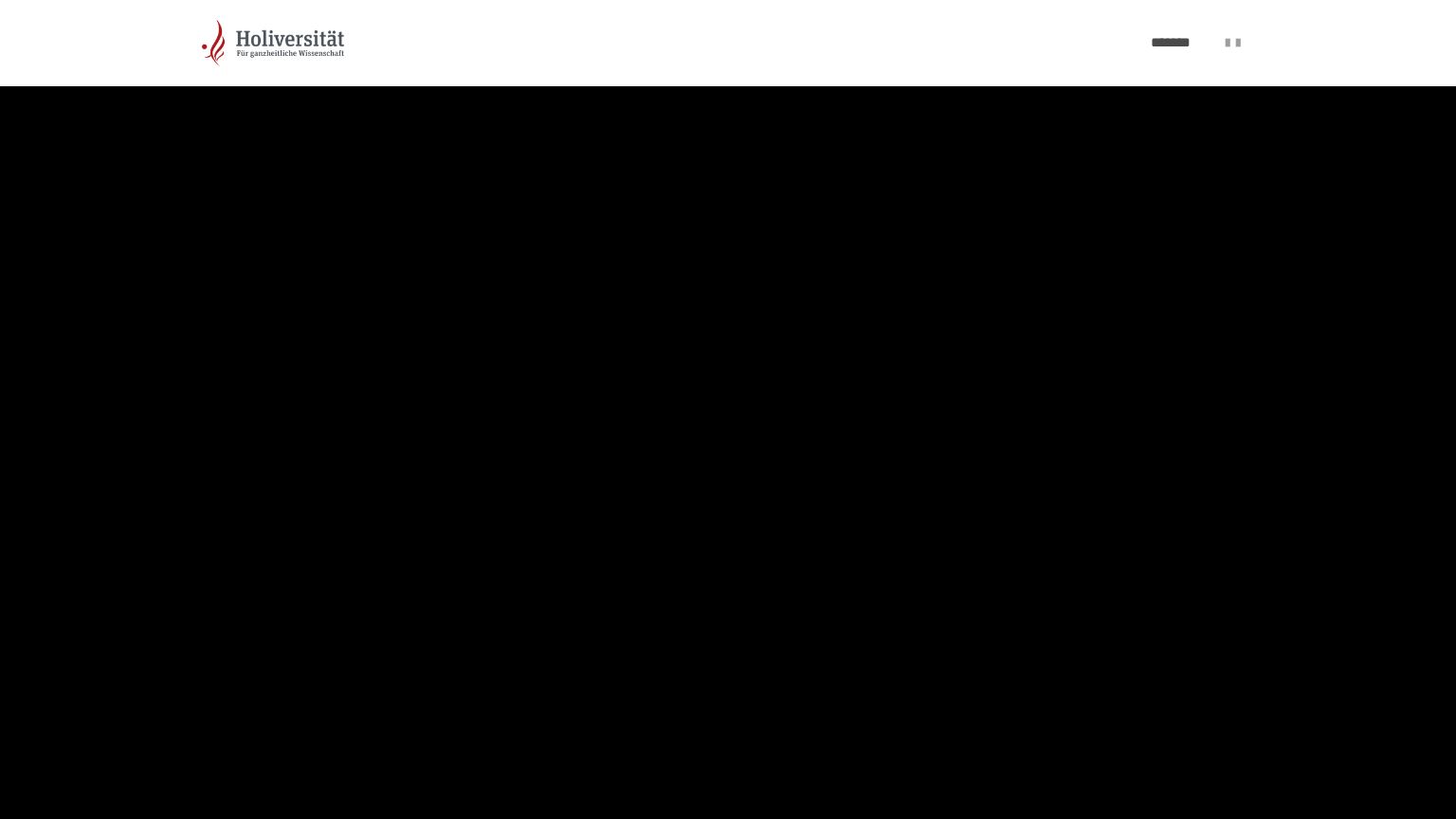 click at bounding box center [728, 410] 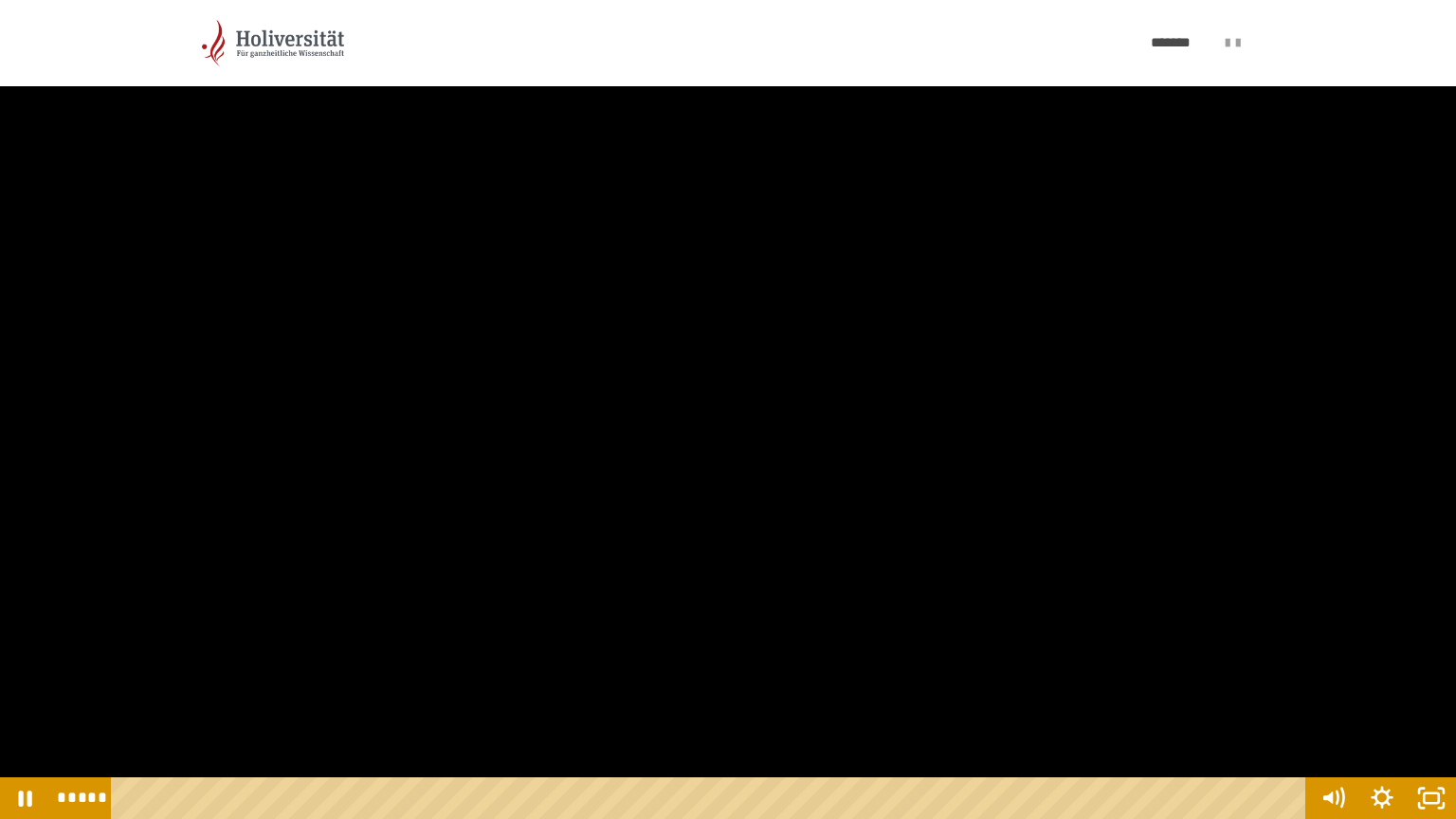 click at bounding box center (728, 410) 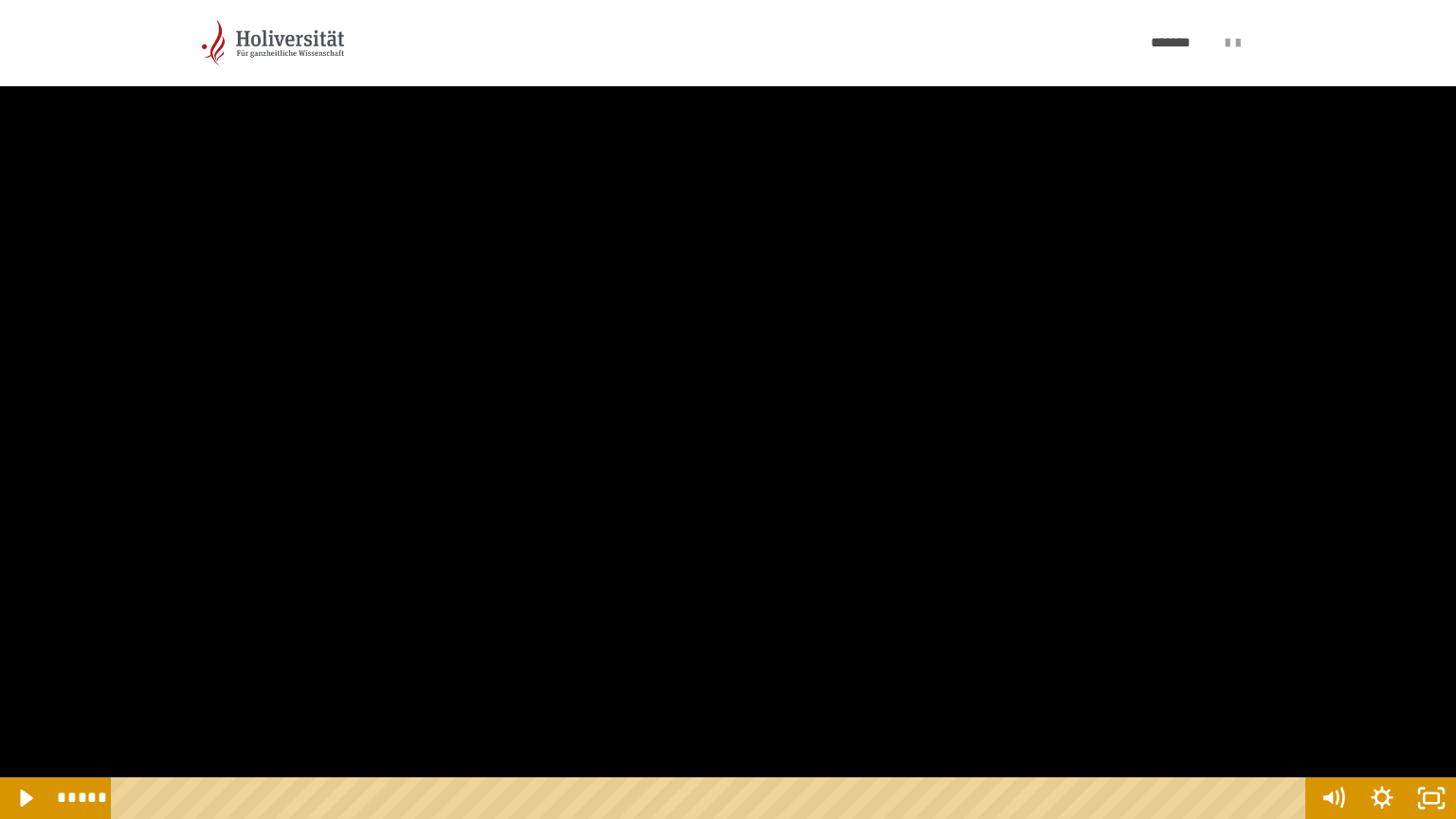 click at bounding box center (728, 410) 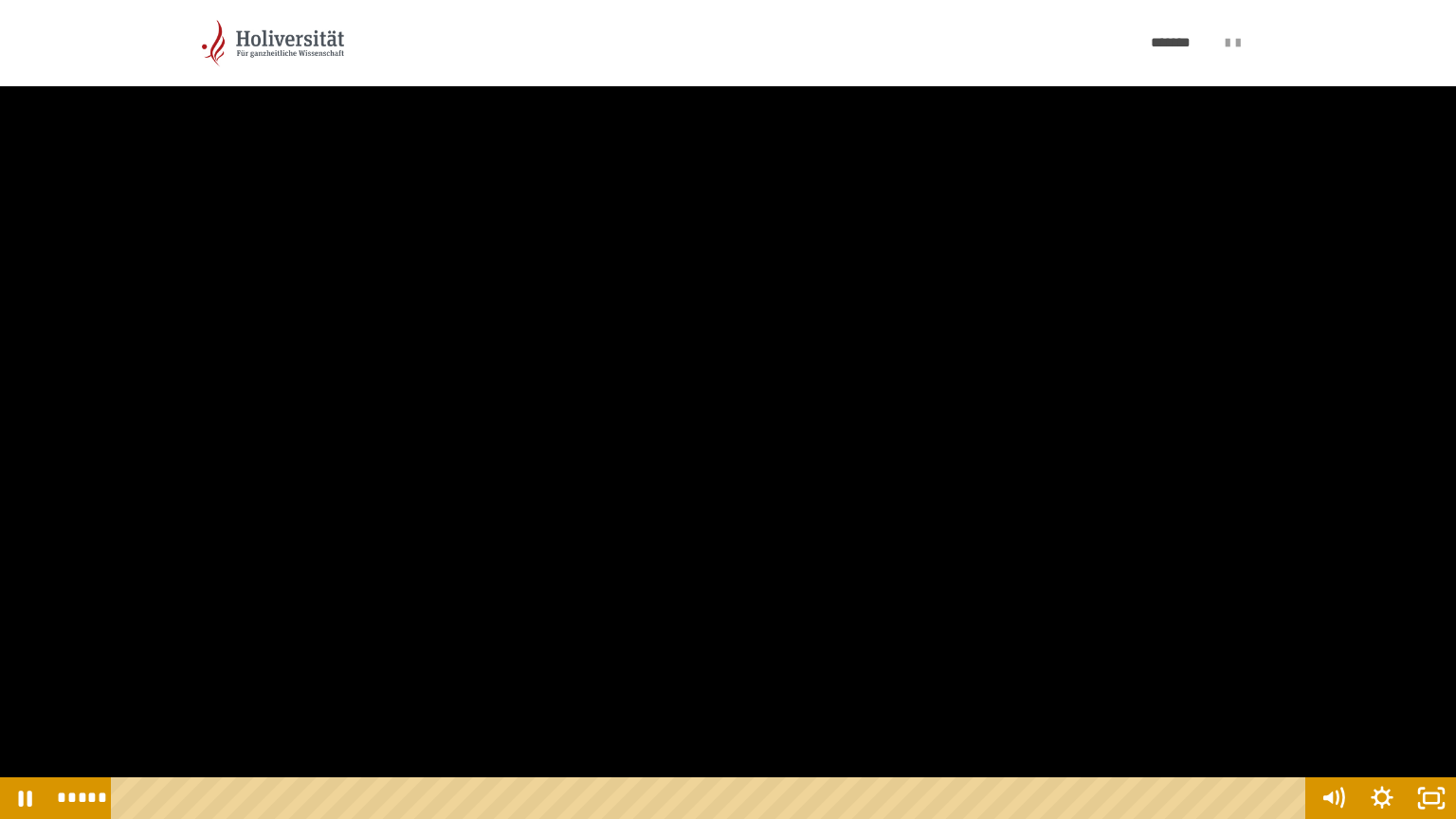 click at bounding box center [728, 410] 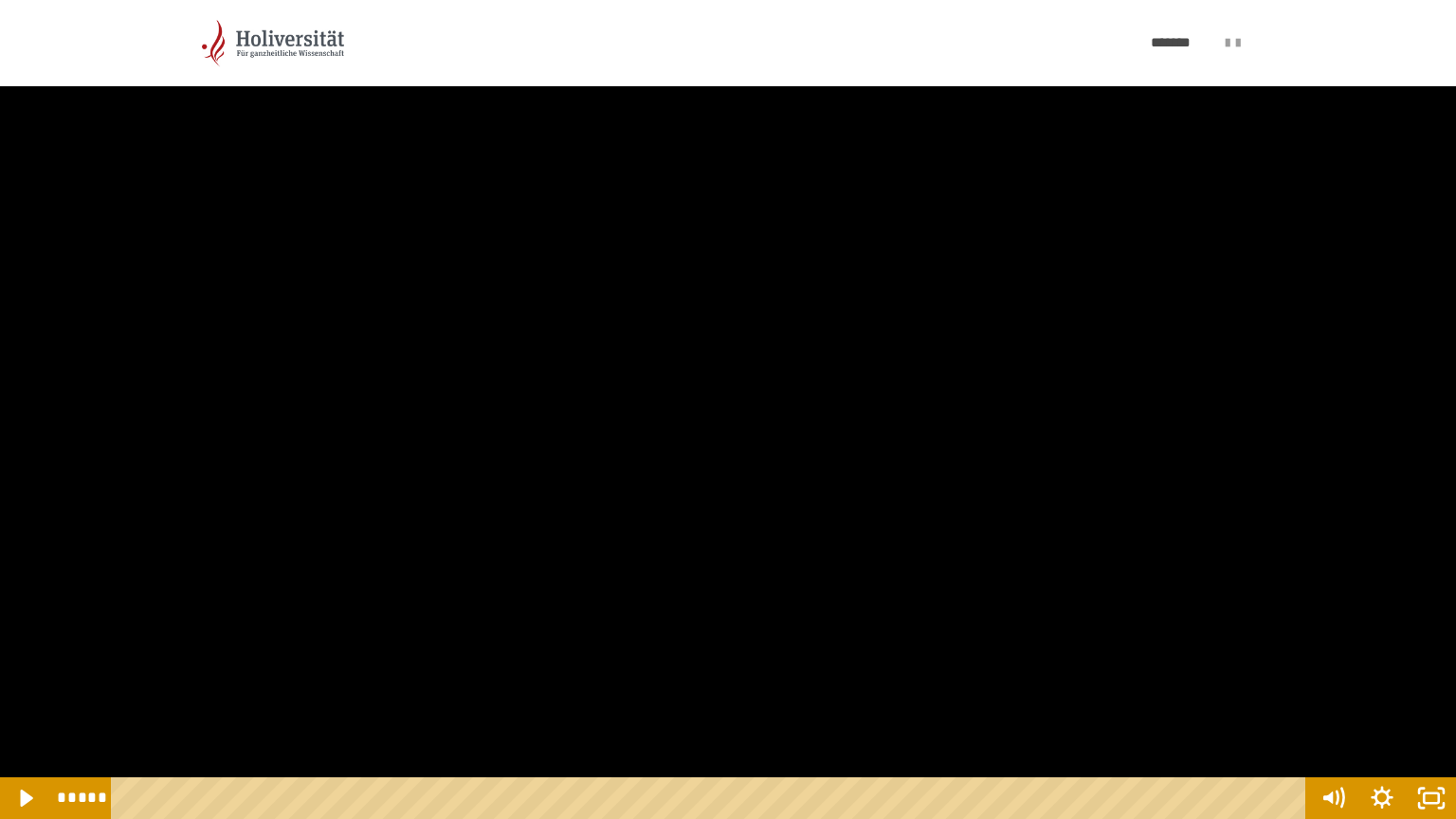 click at bounding box center [728, 410] 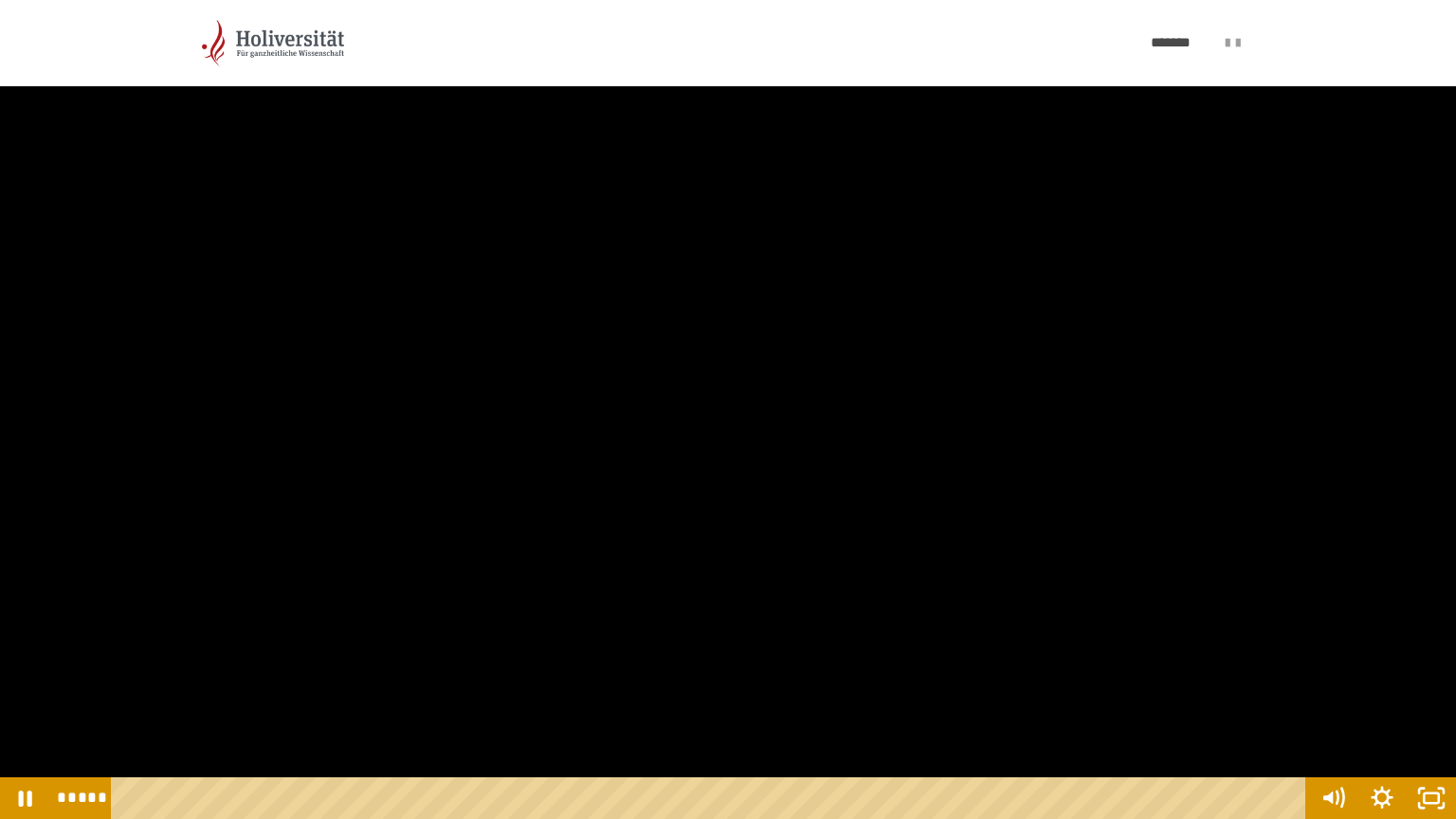 click at bounding box center [728, 410] 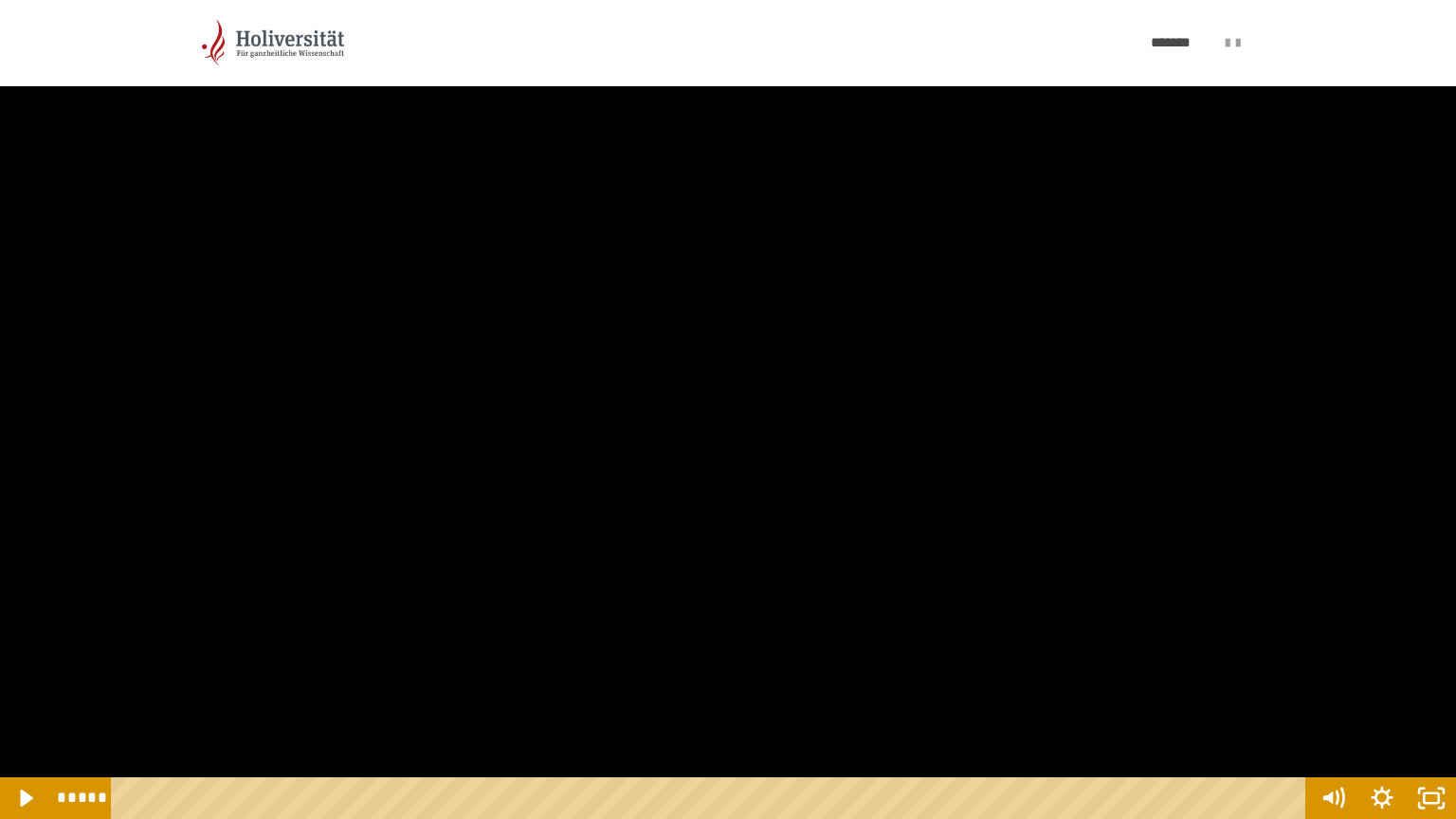 click at bounding box center [728, 410] 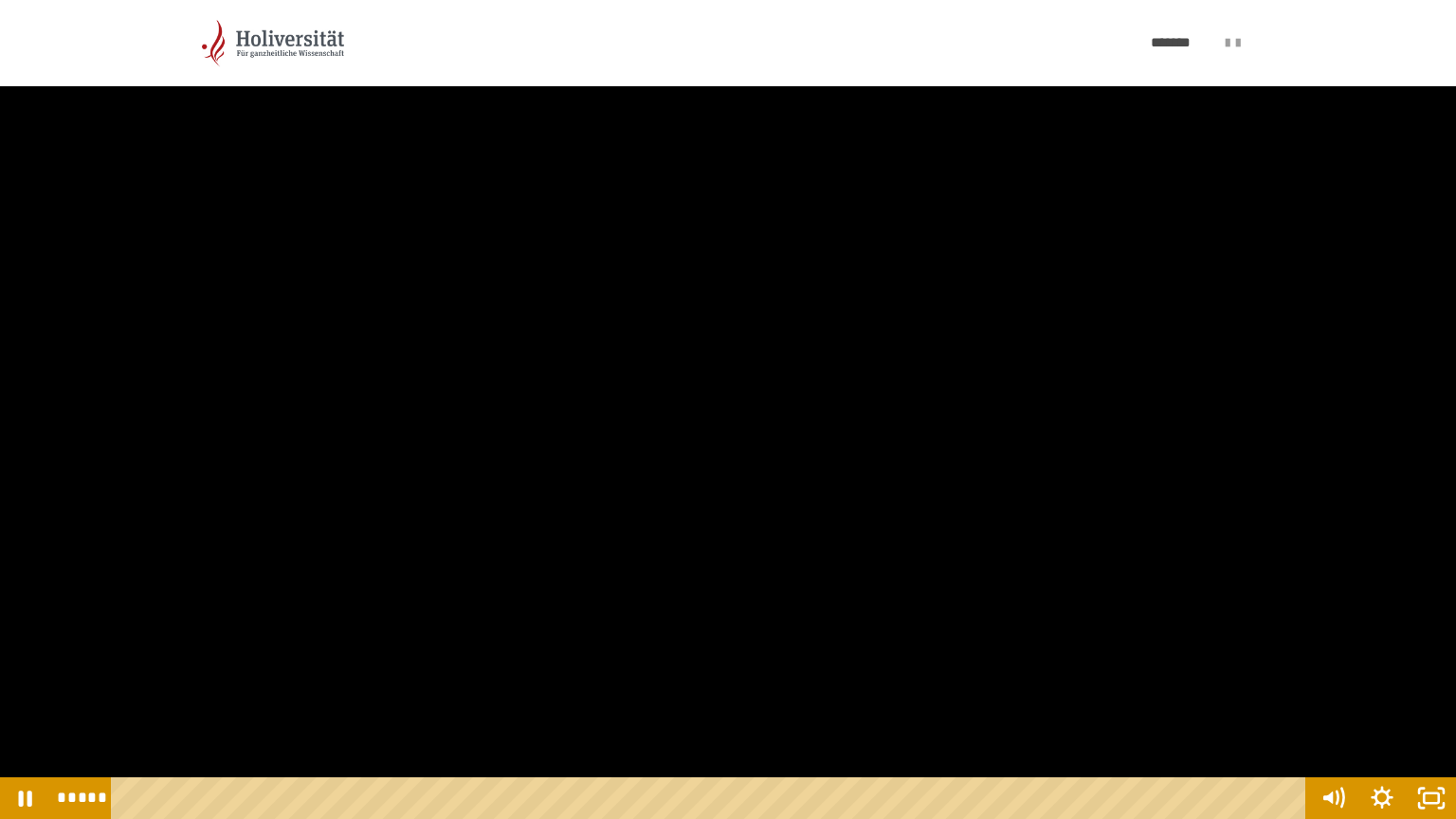 click at bounding box center (728, 410) 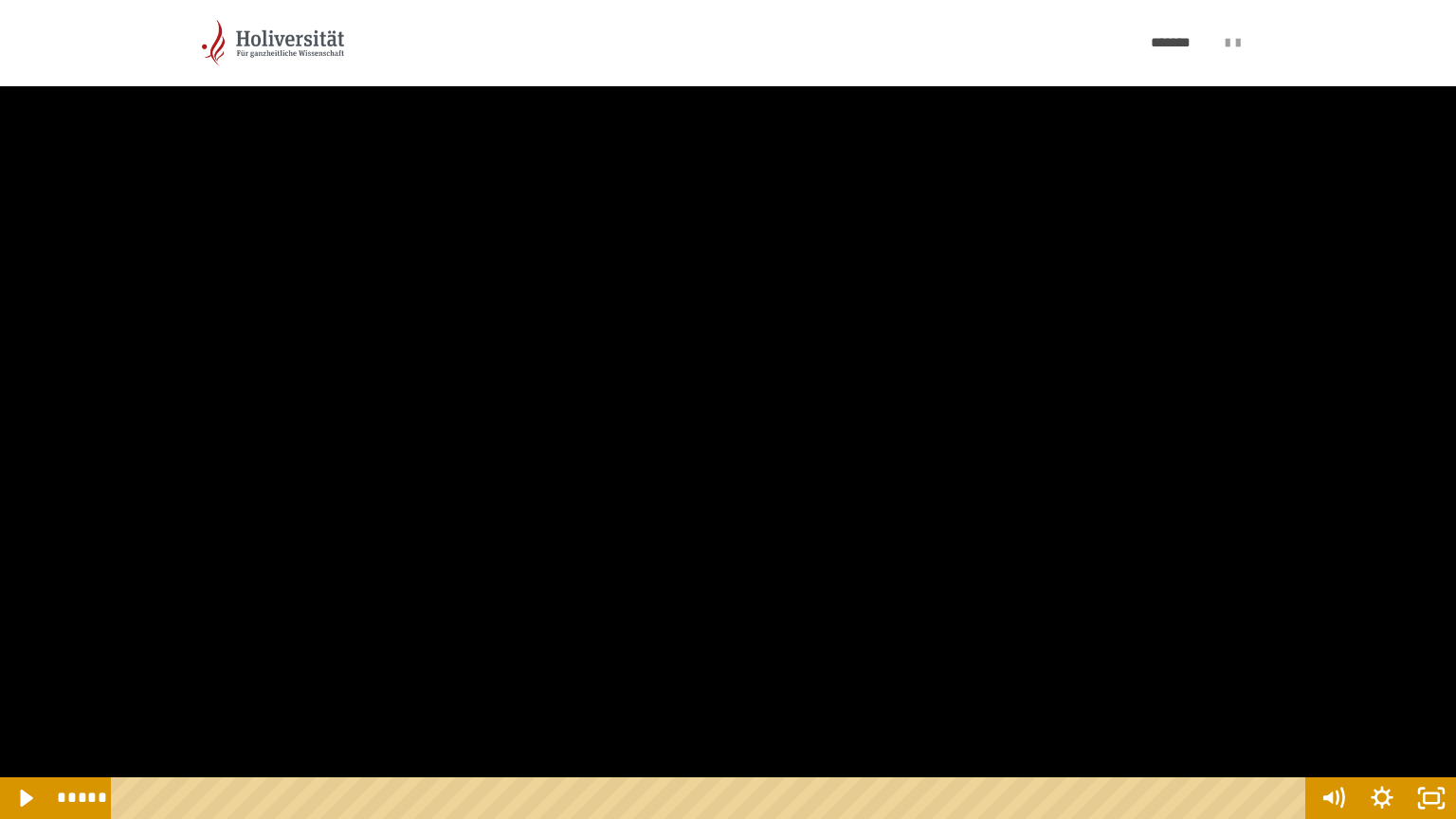 click at bounding box center [728, 410] 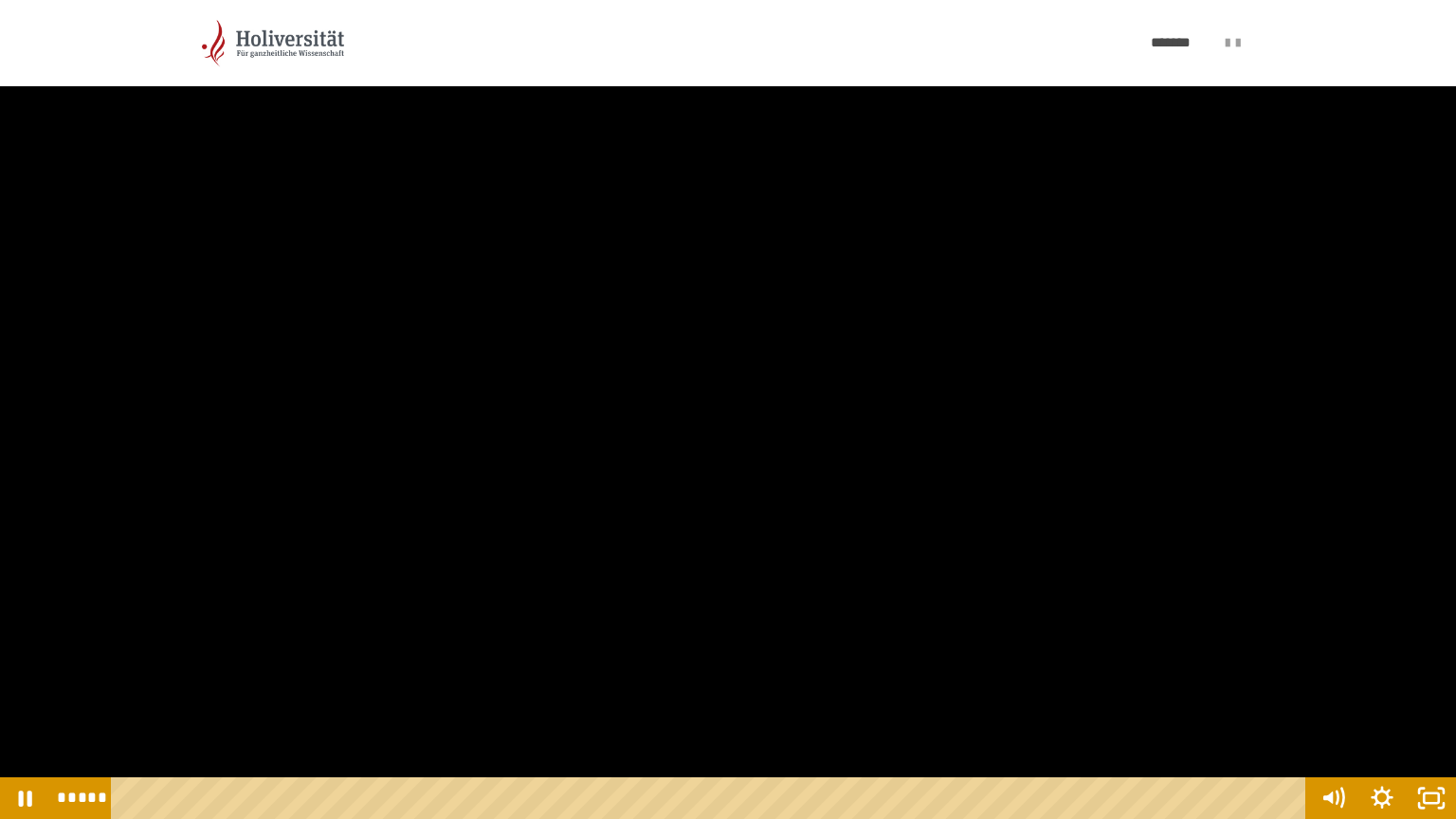 click at bounding box center [728, 410] 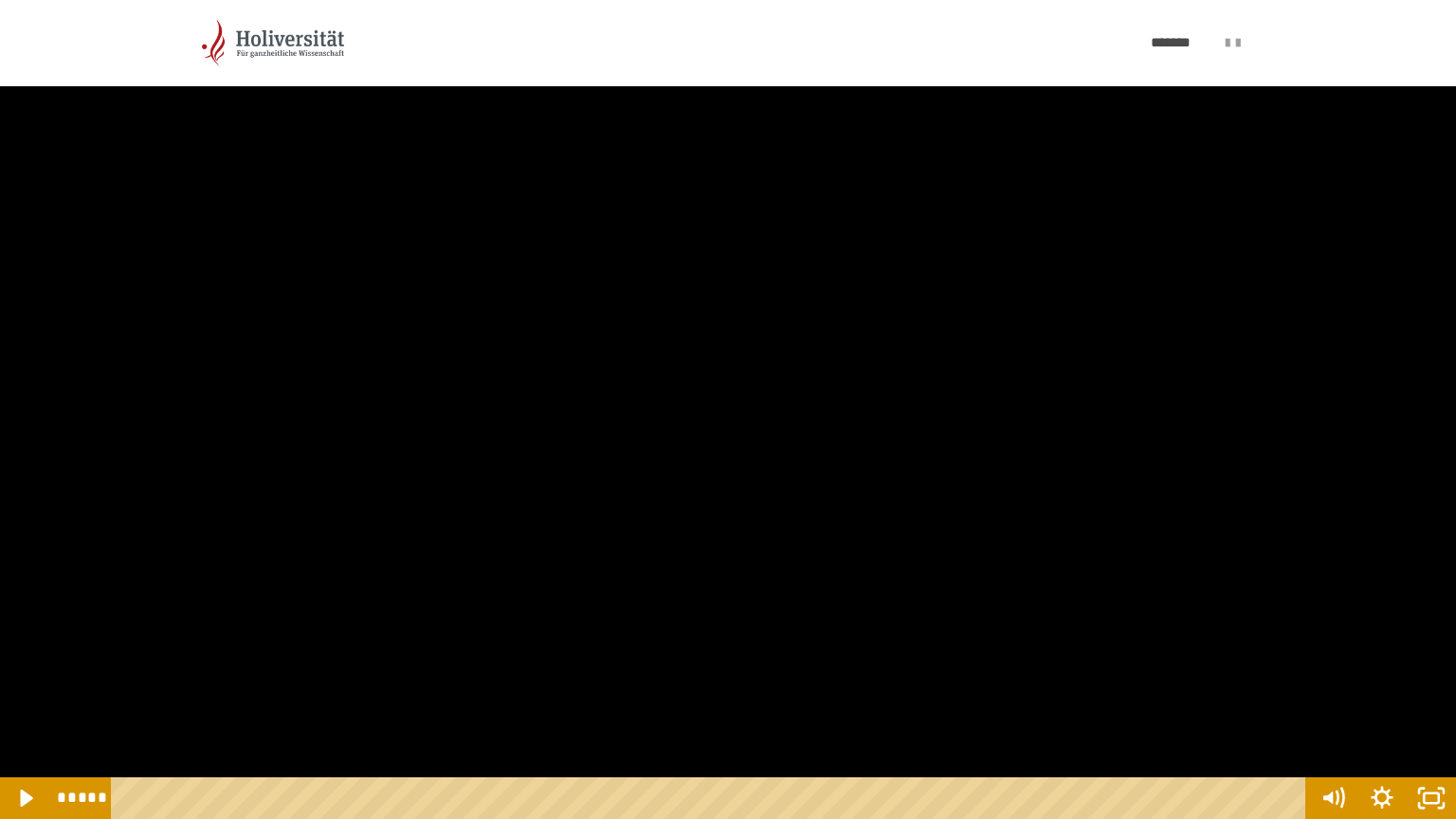 click at bounding box center (728, 410) 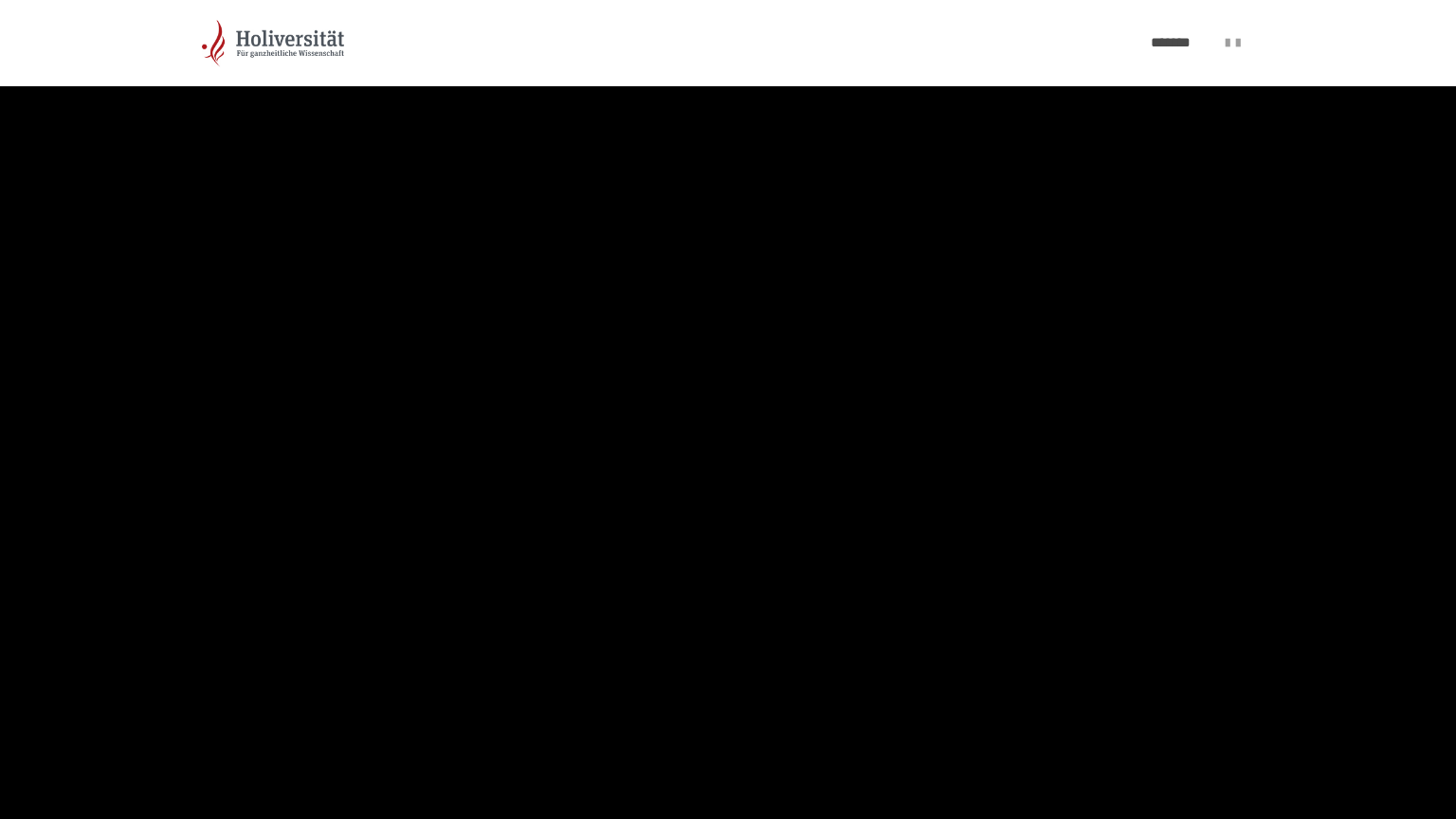 click at bounding box center [728, 410] 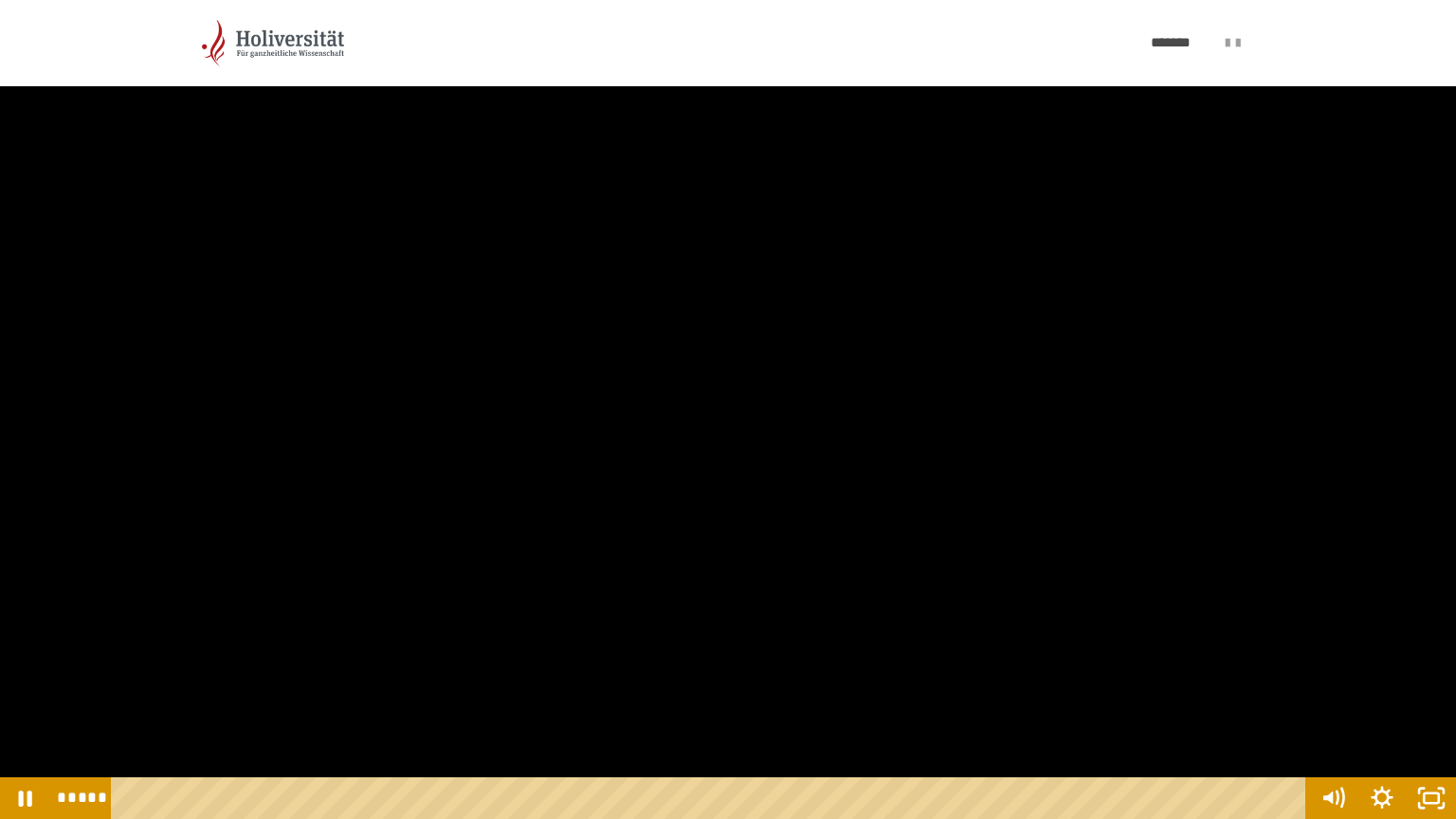 click at bounding box center [728, 410] 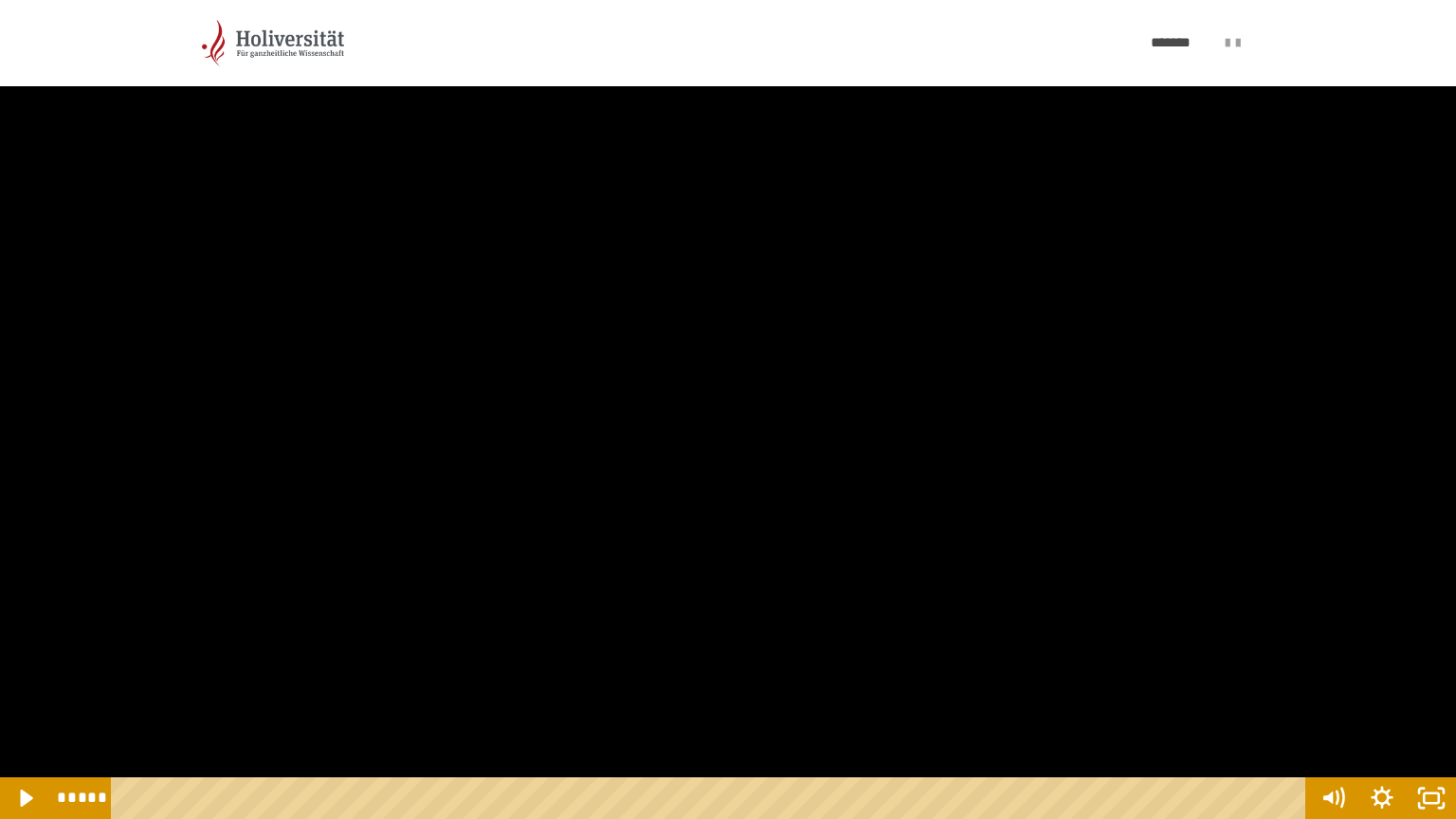click at bounding box center [728, 410] 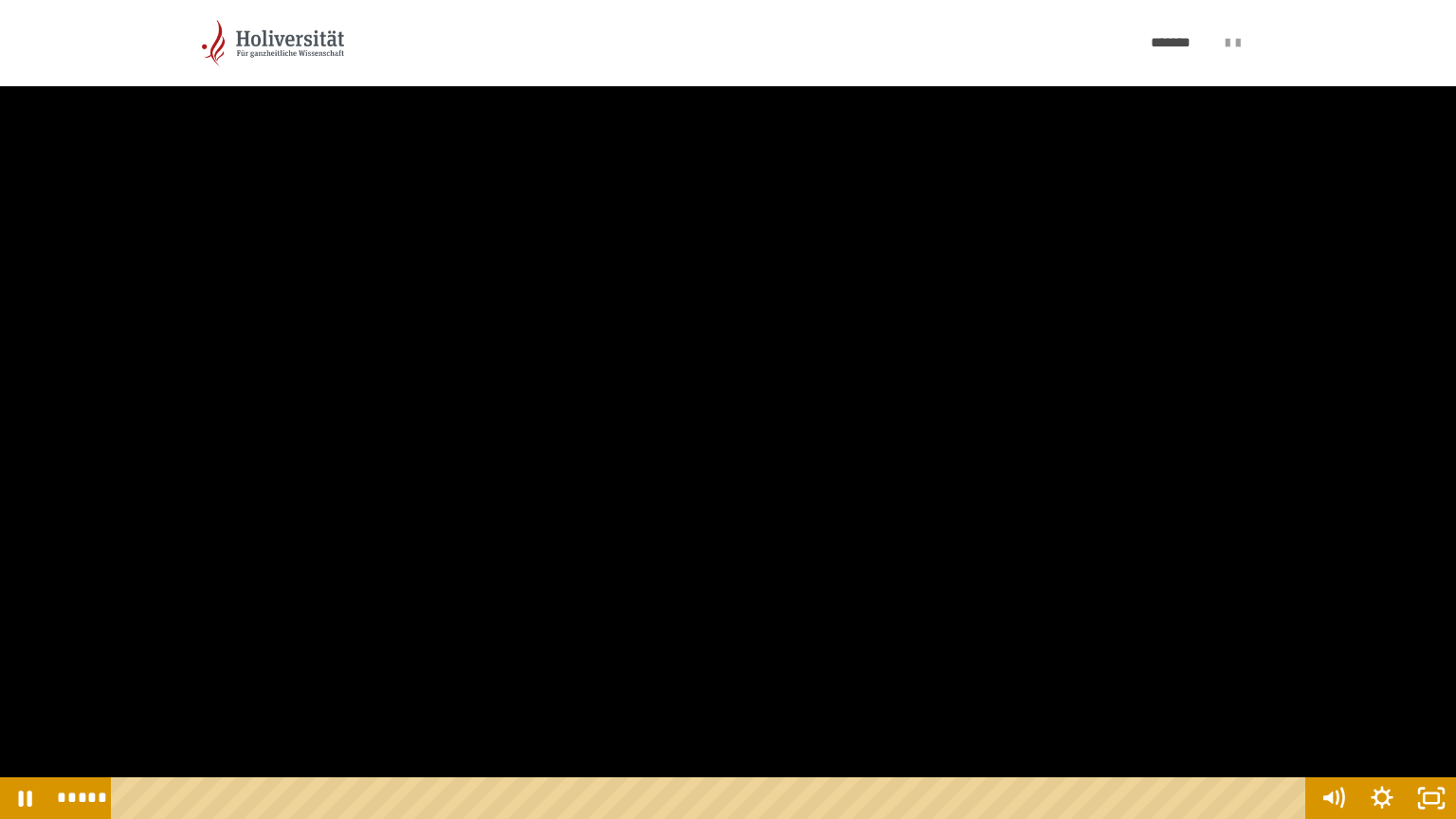 click at bounding box center [728, 410] 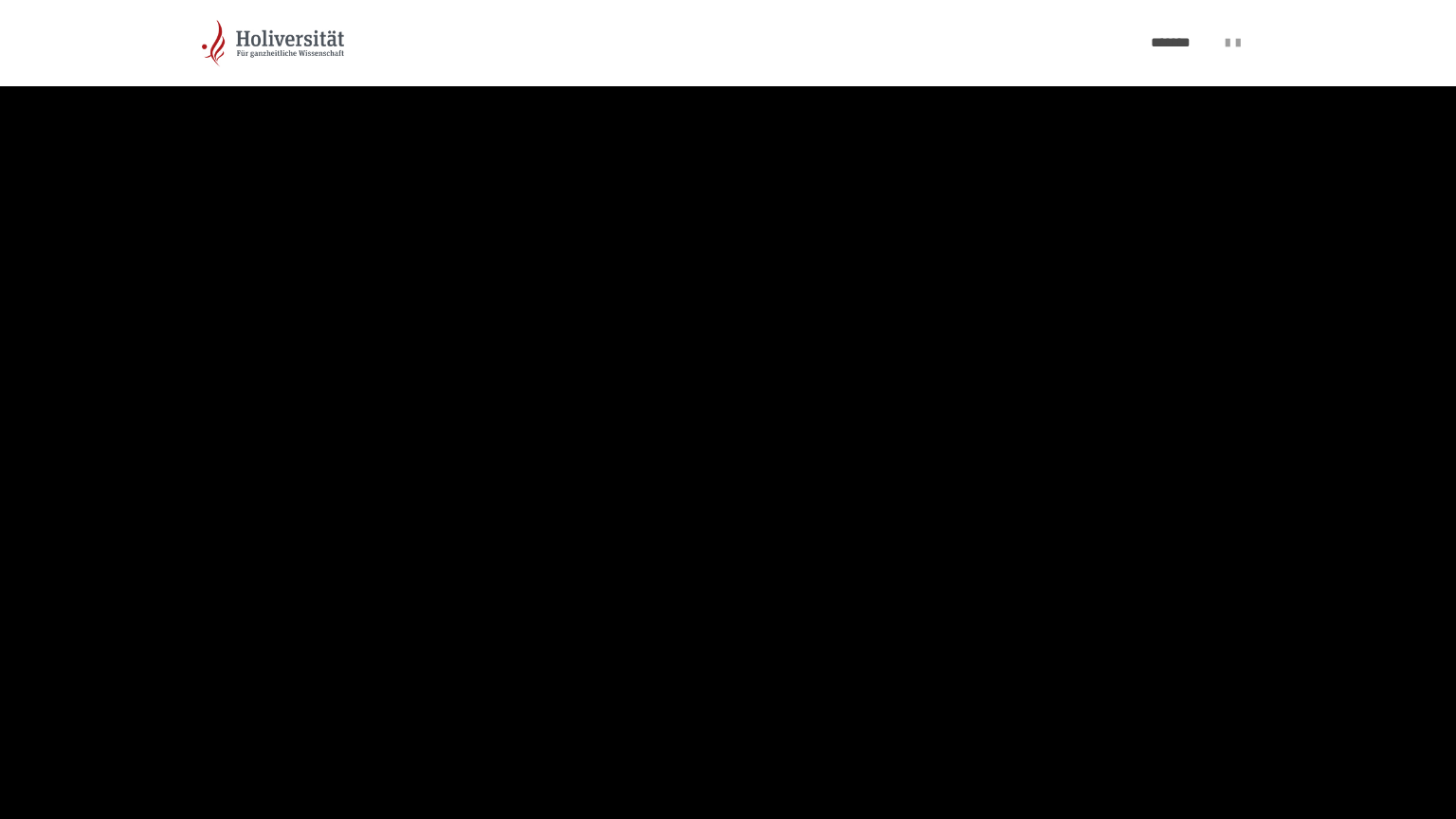click at bounding box center (728, 410) 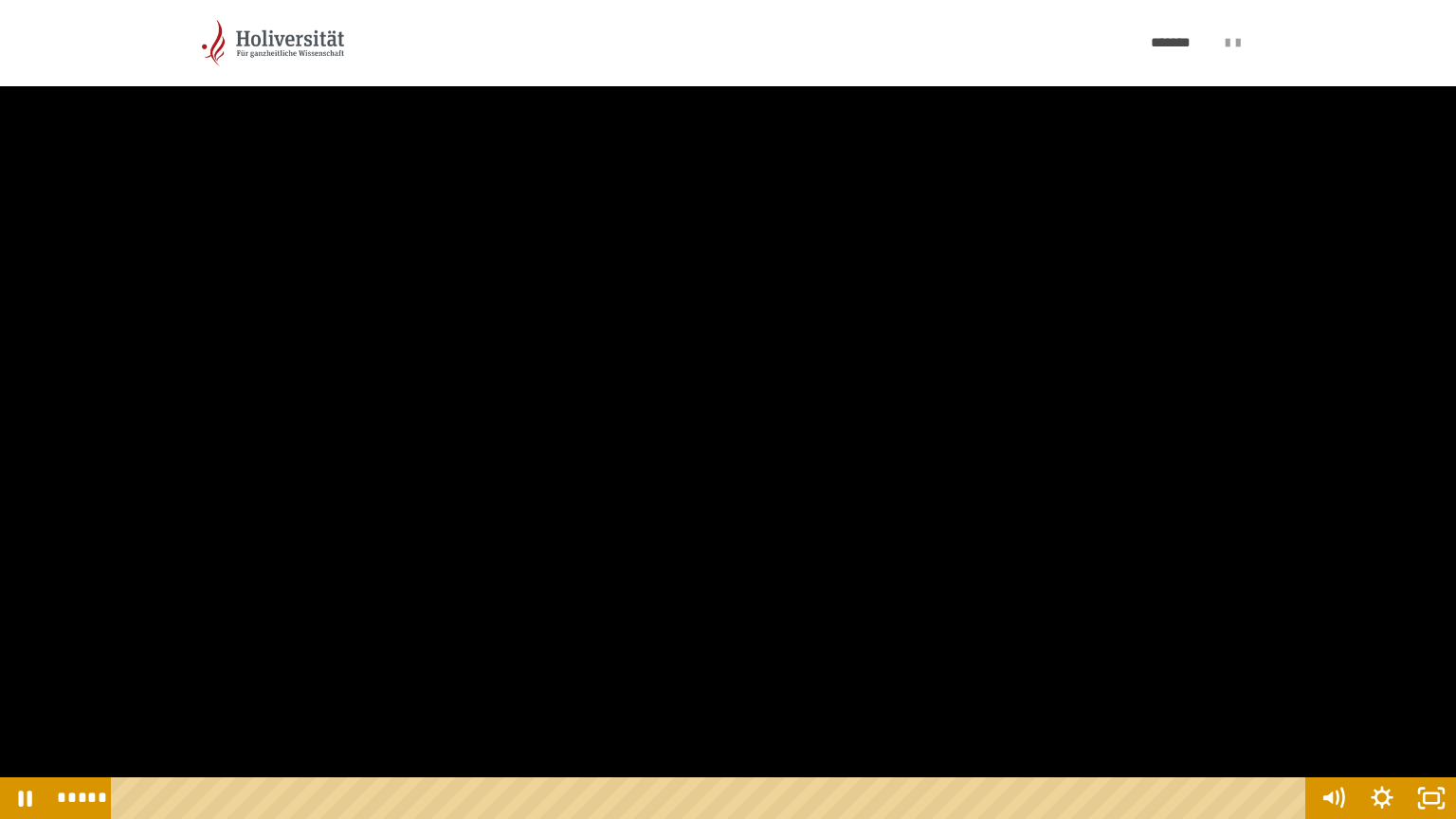 click at bounding box center [728, 410] 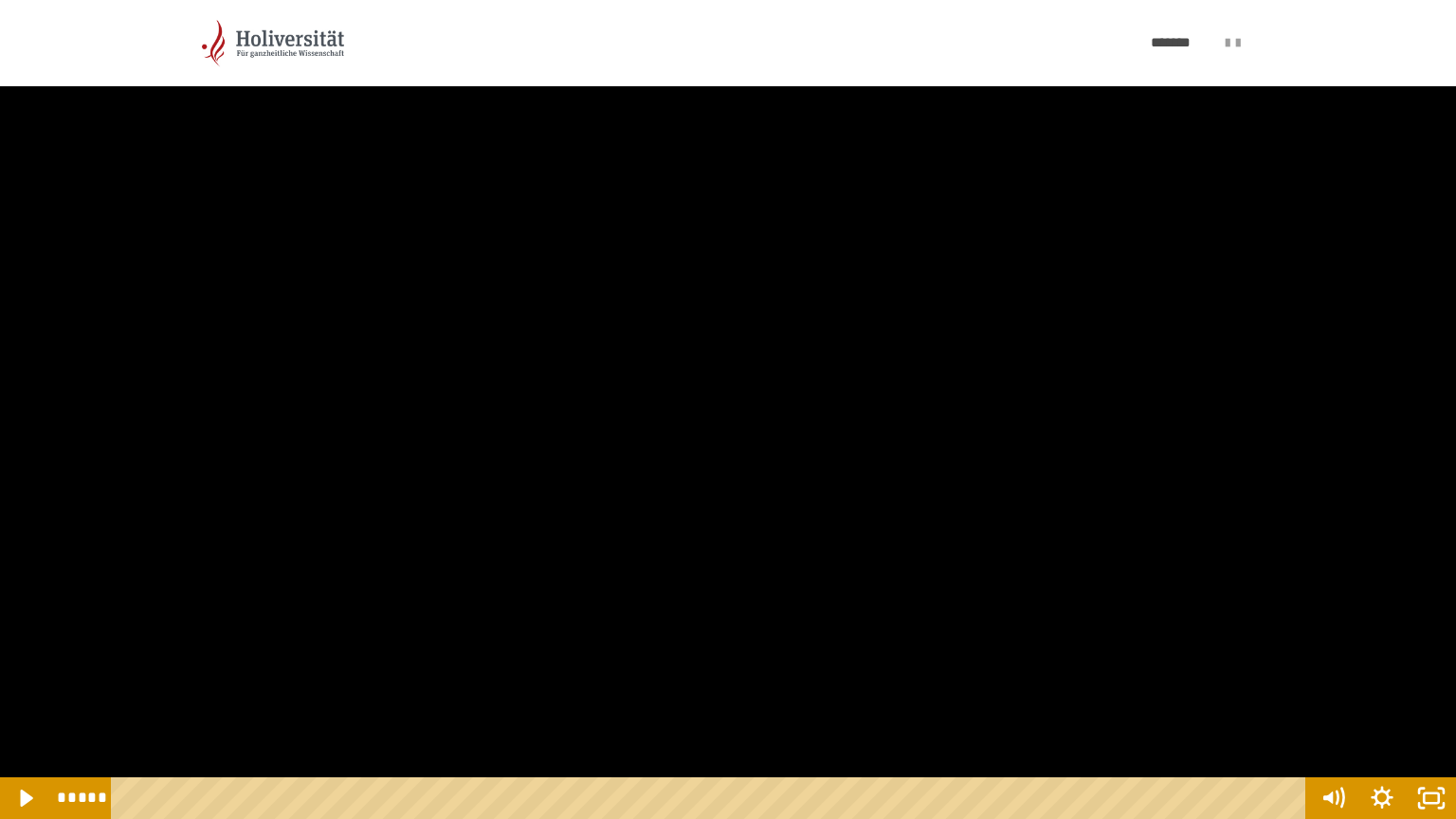 click at bounding box center [728, 410] 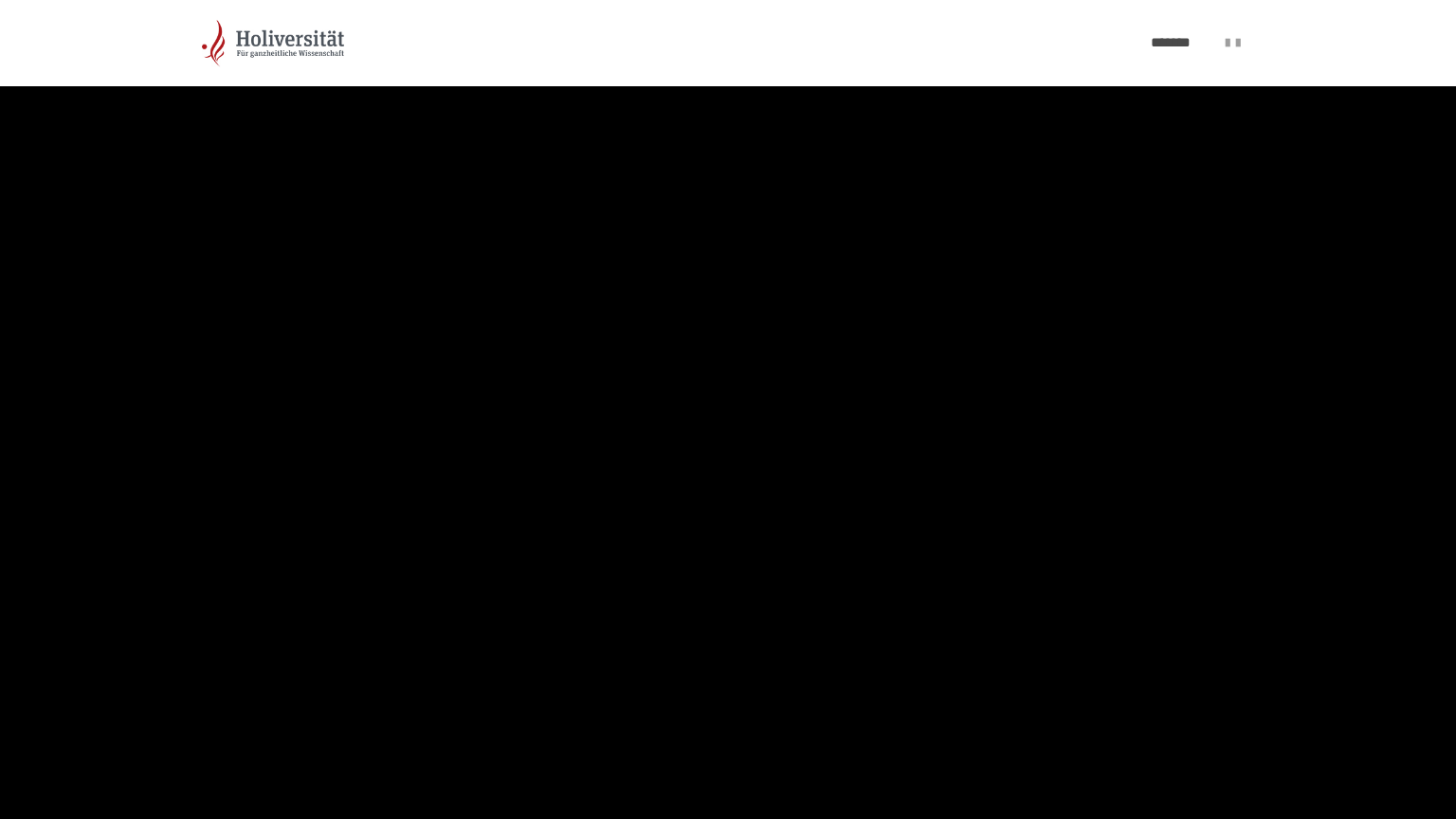 click at bounding box center (728, 410) 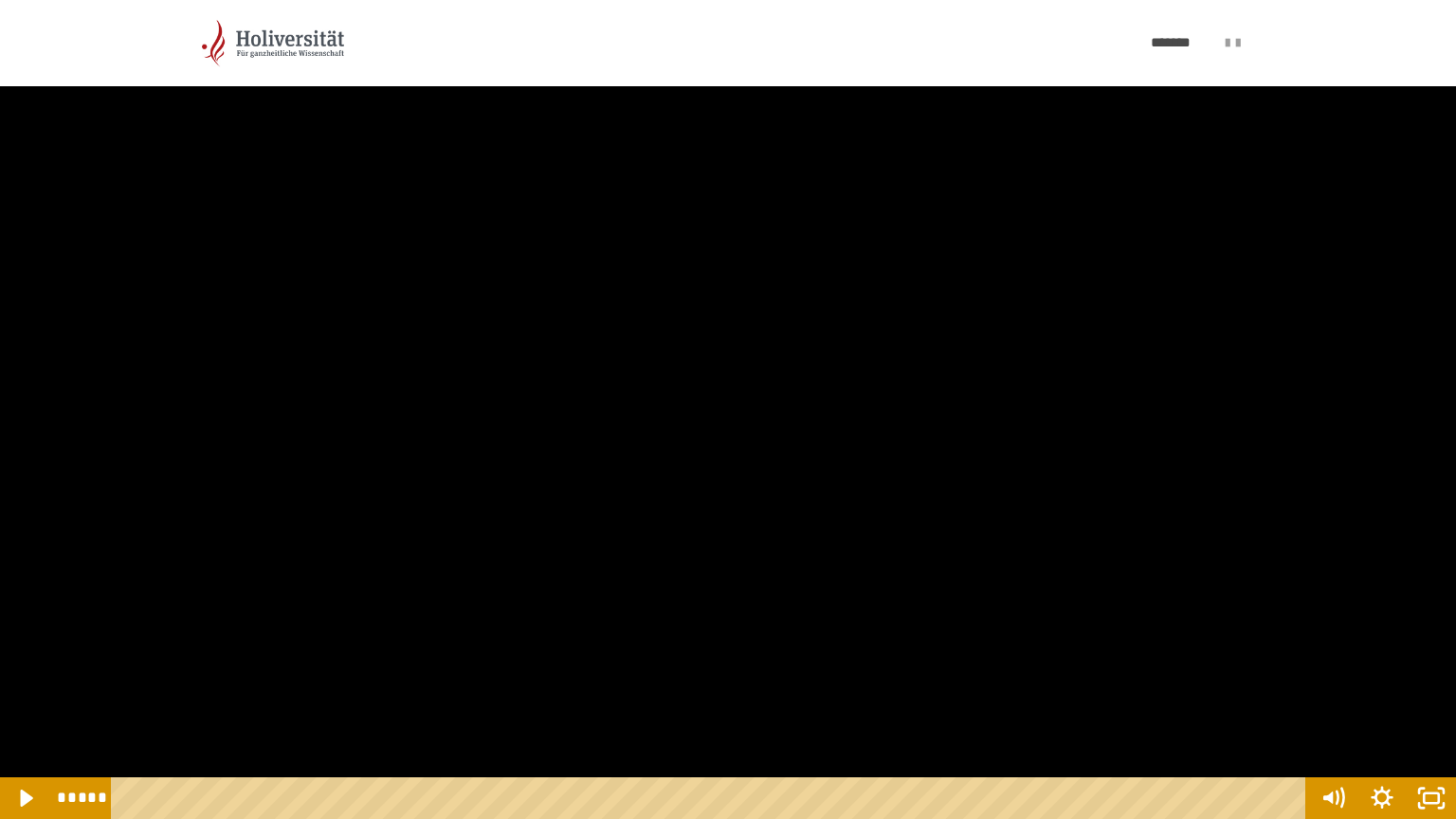 click at bounding box center [728, 410] 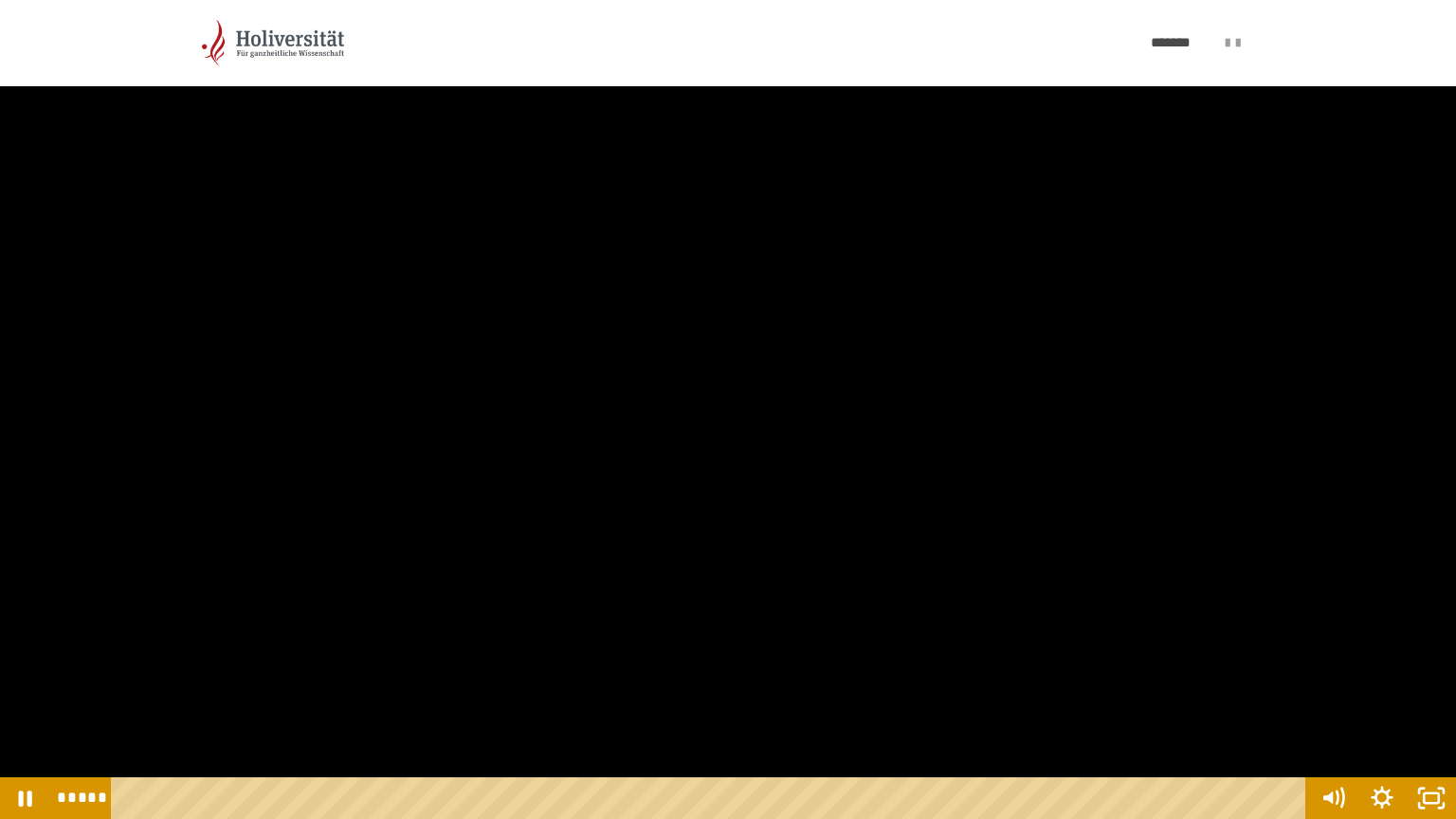 click at bounding box center (728, 410) 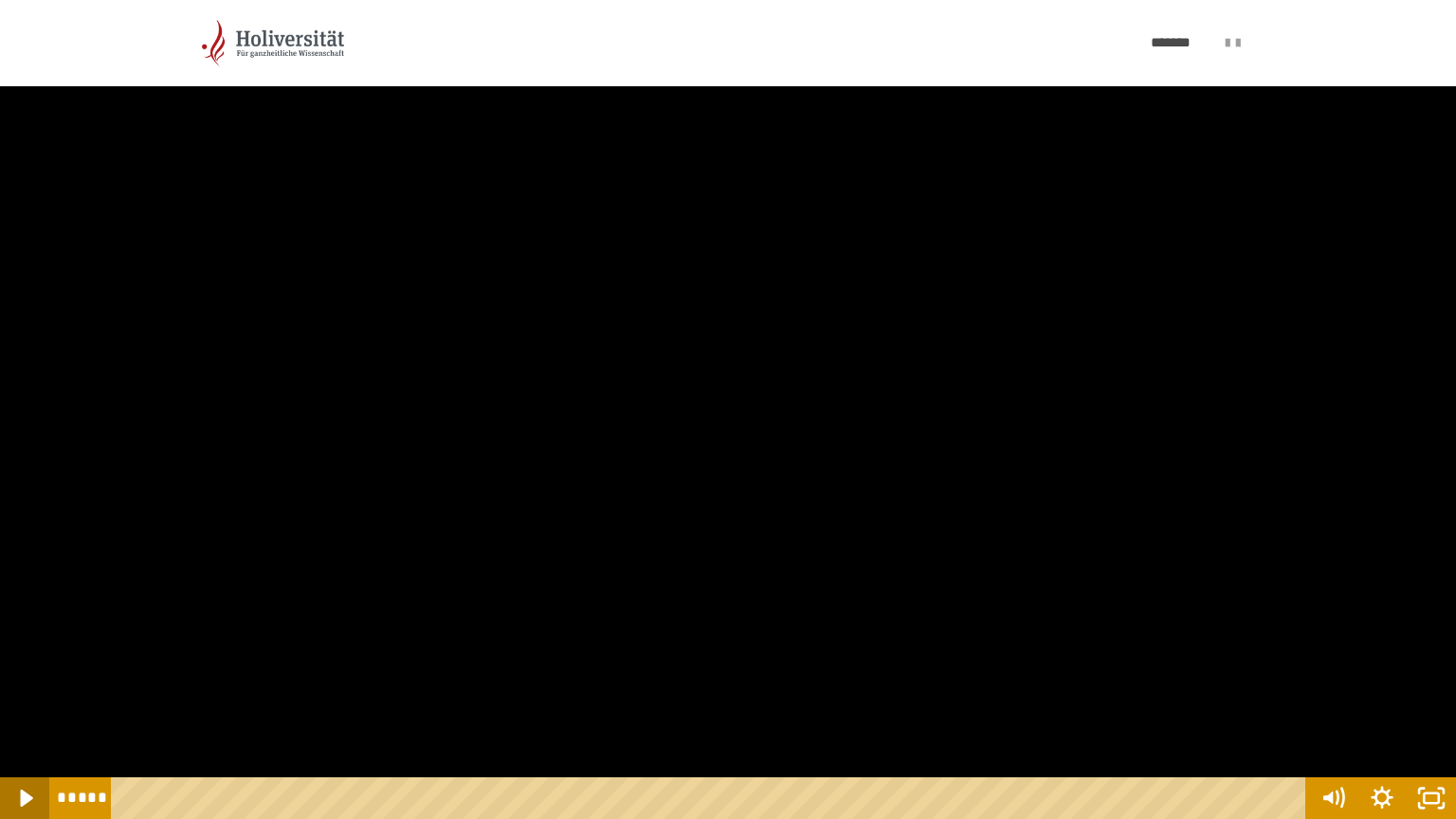 click at bounding box center [25, 798] 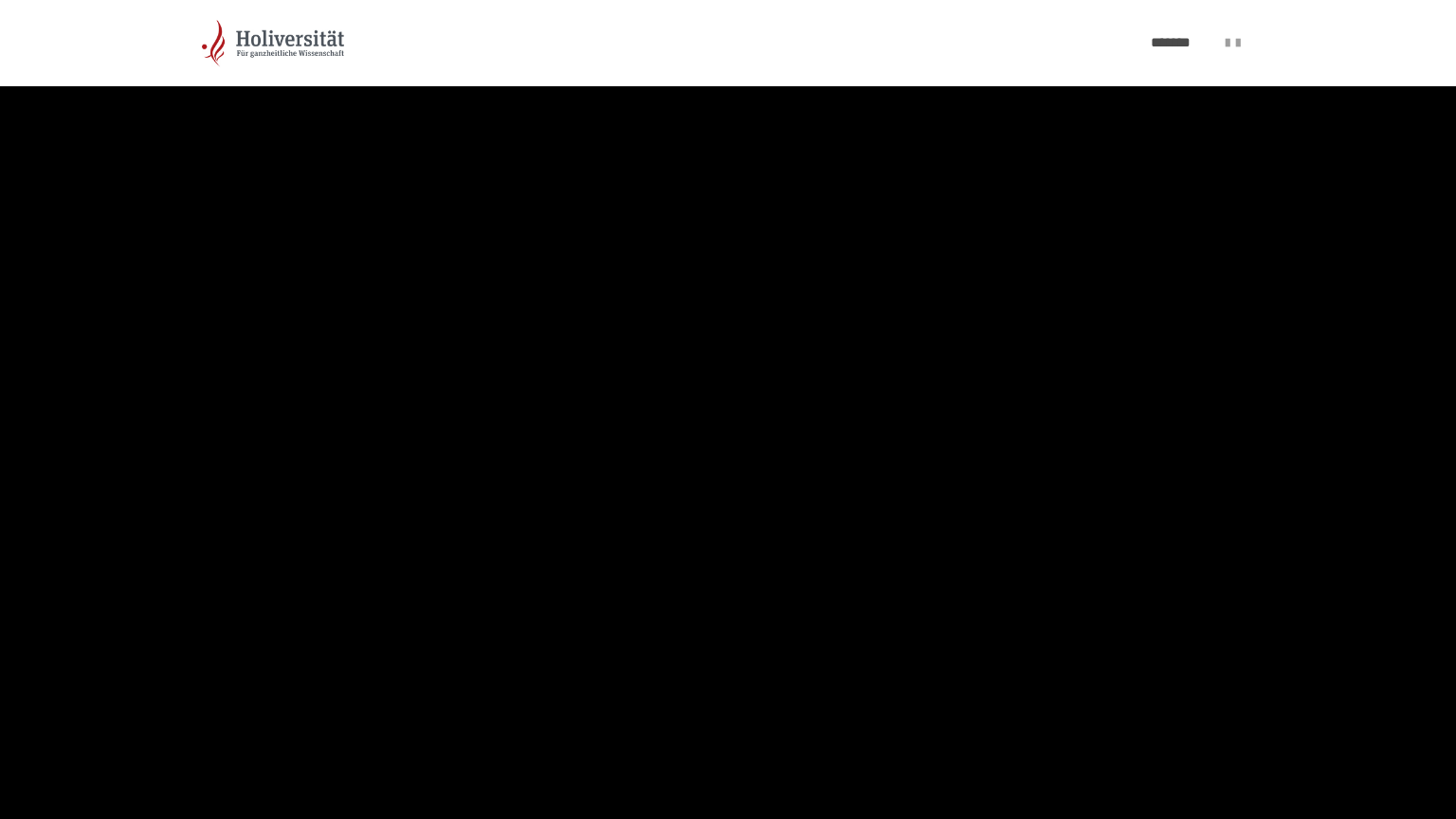 click at bounding box center (728, 410) 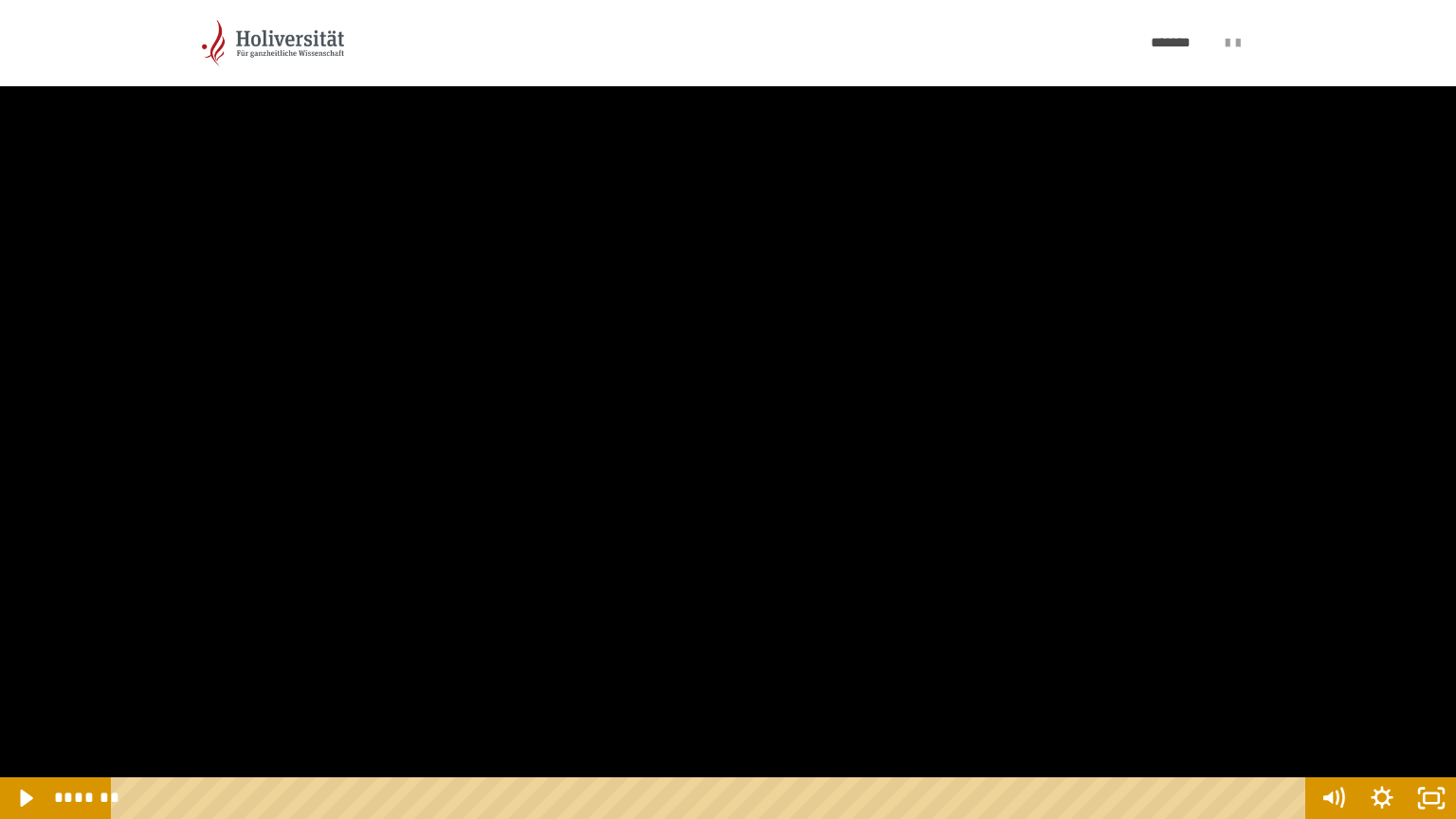 click at bounding box center [728, 410] 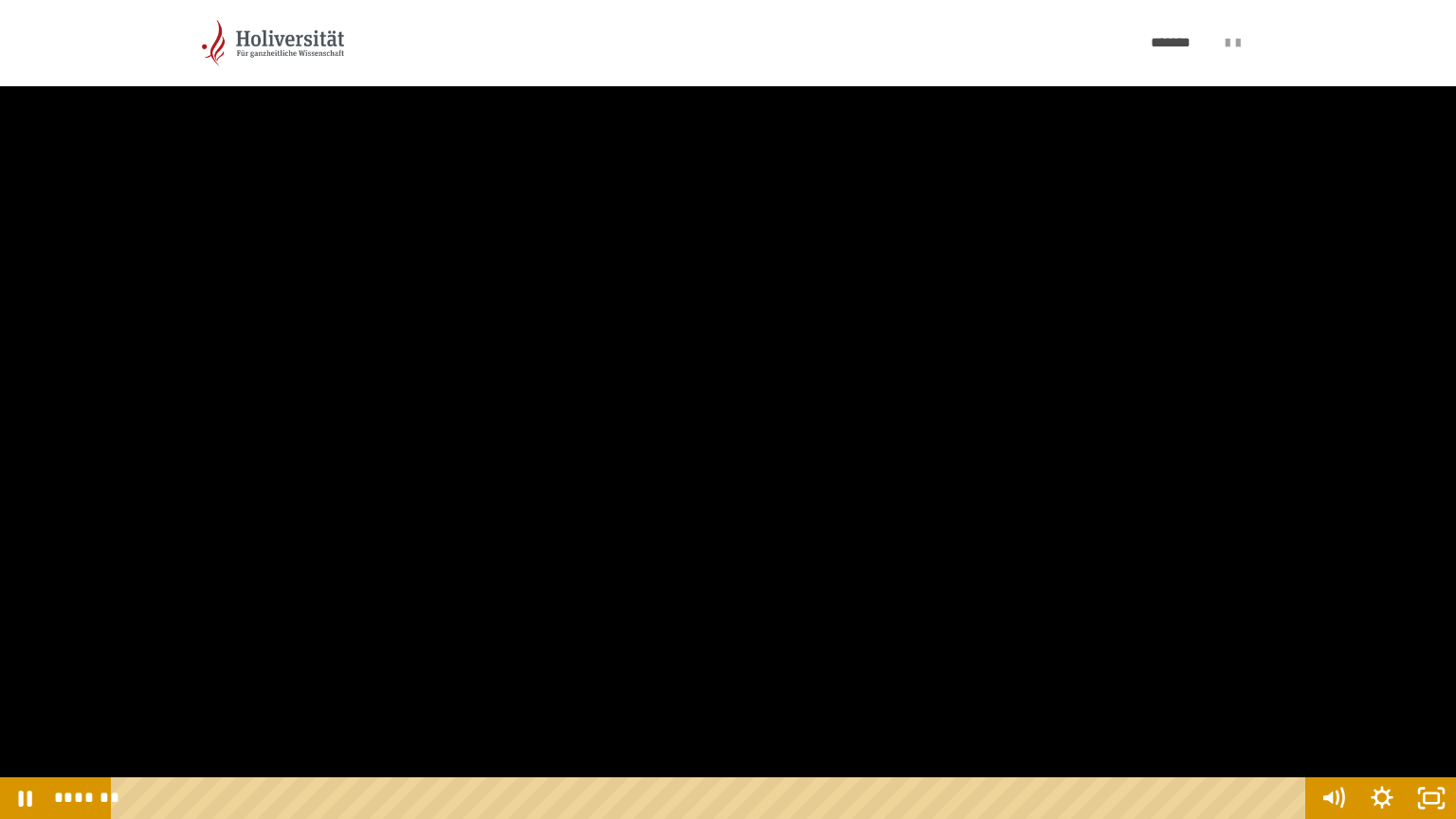 click at bounding box center (728, 410) 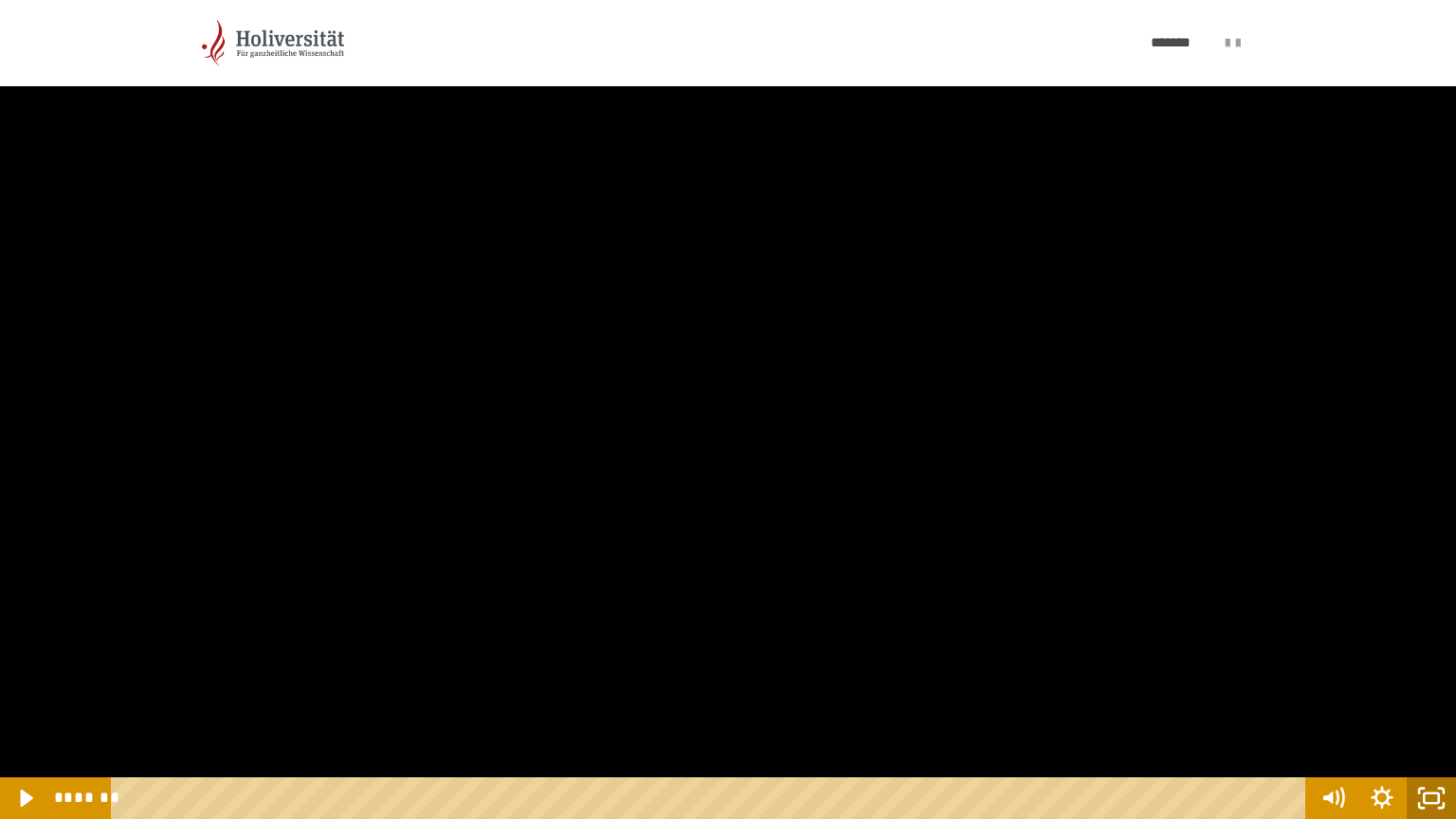 click 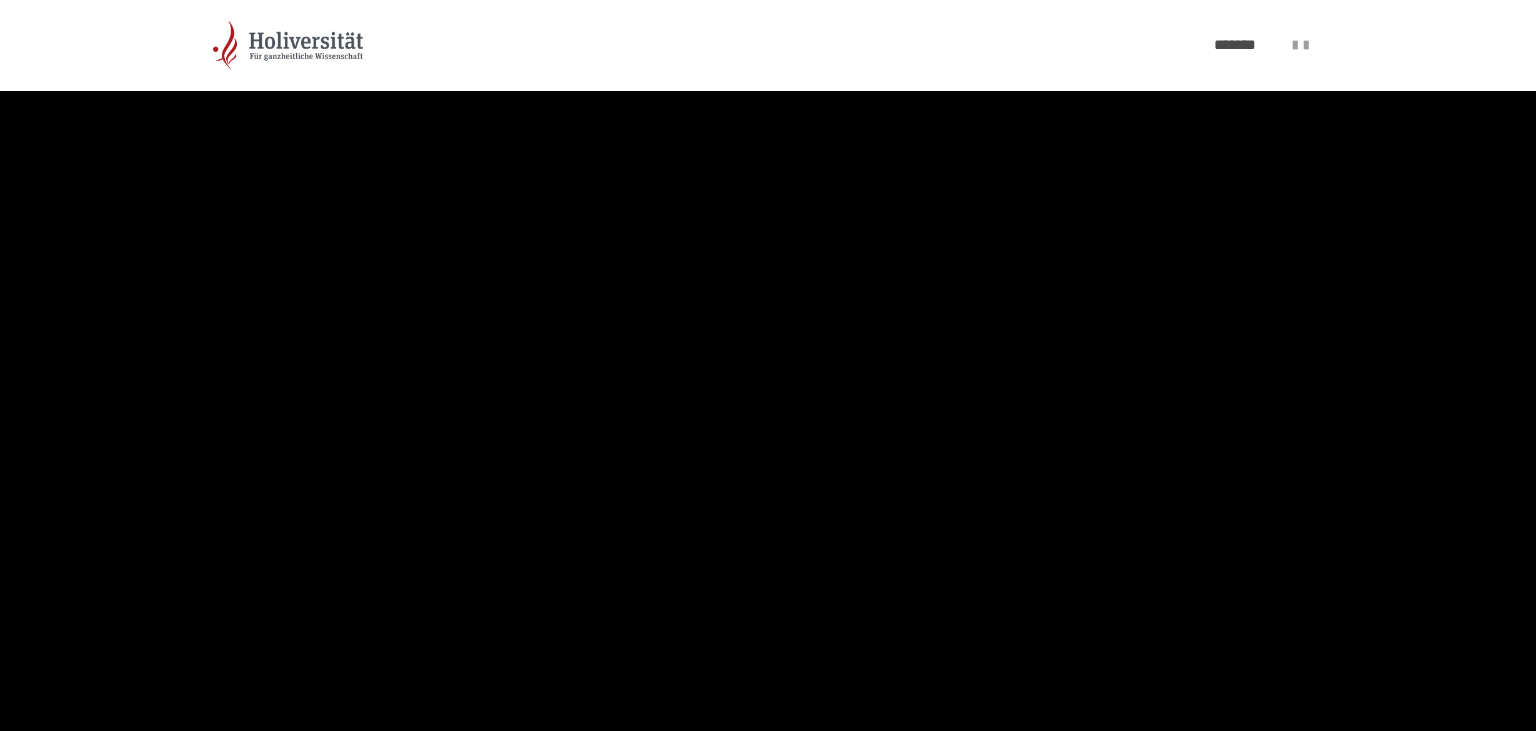 scroll, scrollTop: 6448, scrollLeft: 0, axis: vertical 